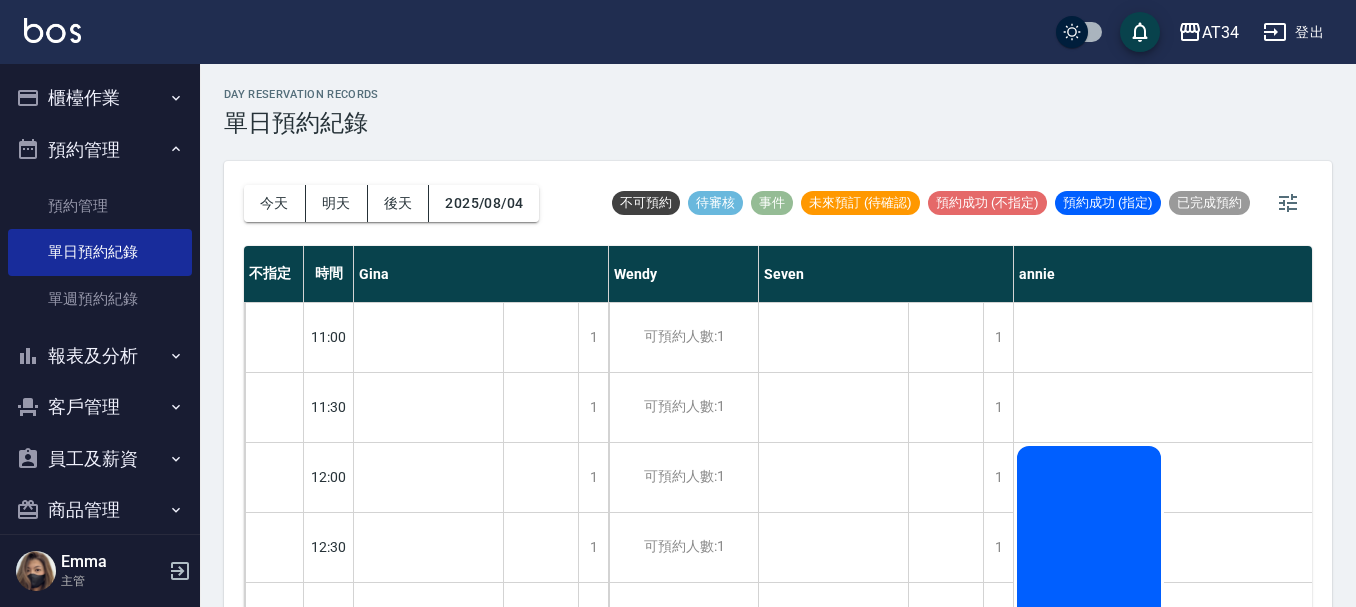 scroll, scrollTop: 23, scrollLeft: 0, axis: vertical 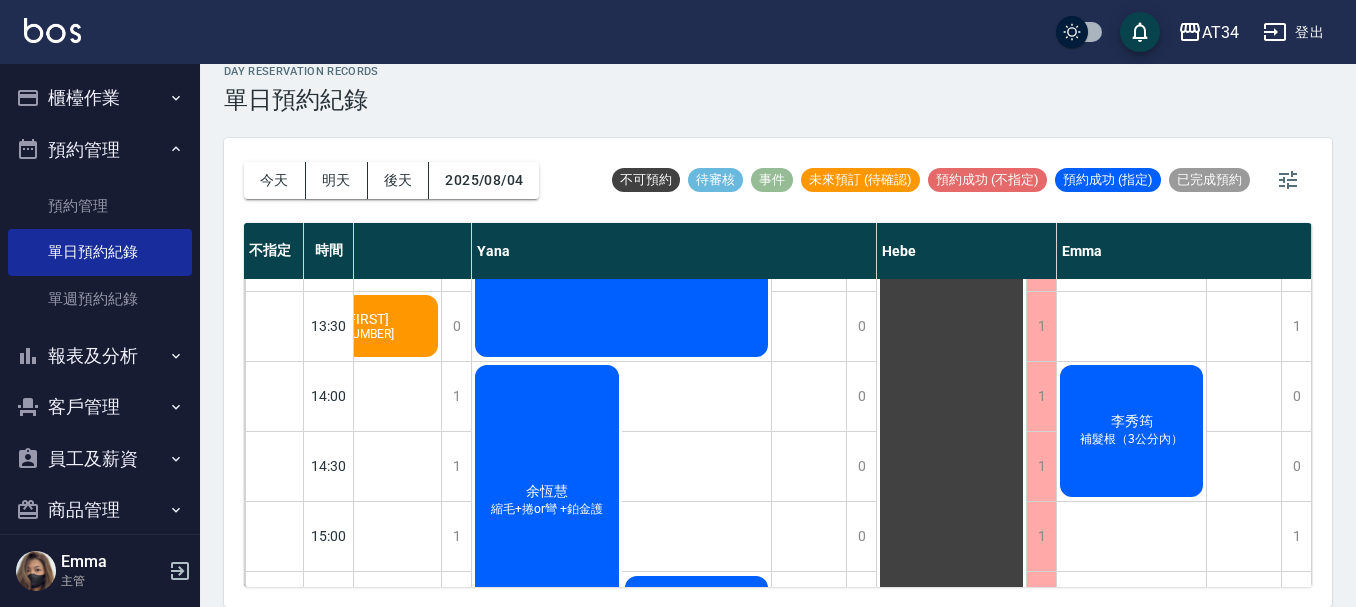click on "李秀筠" at bounding box center (-984, 396) 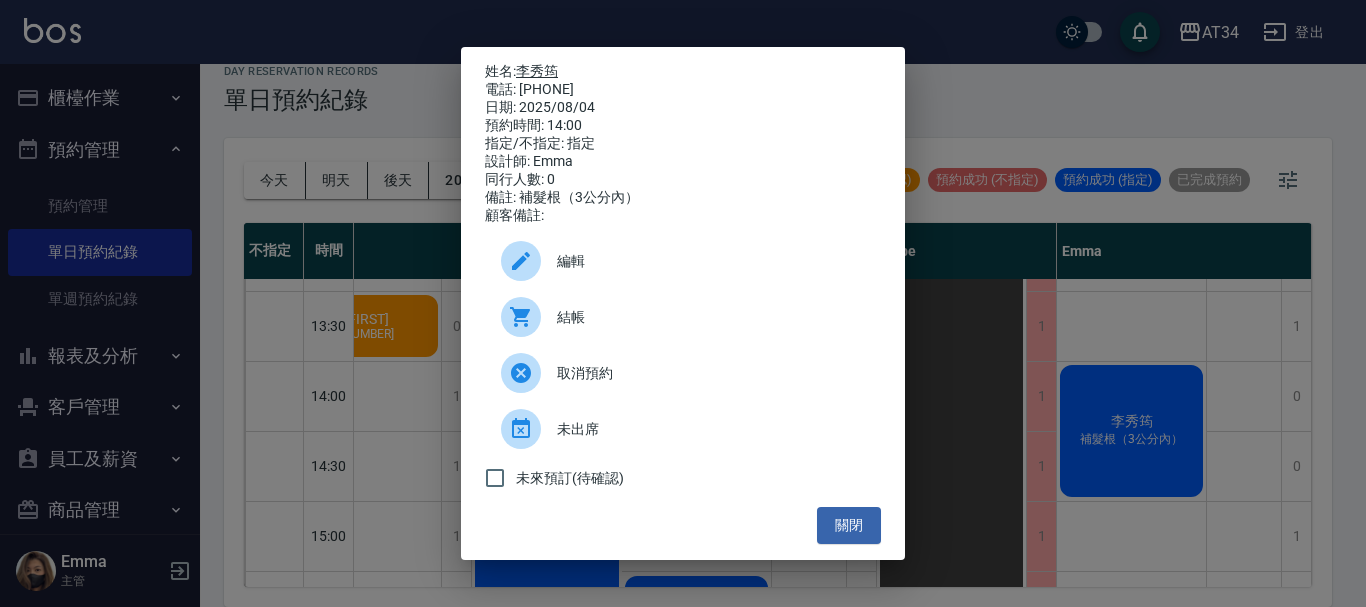 click on "李秀筠" at bounding box center (537, 71) 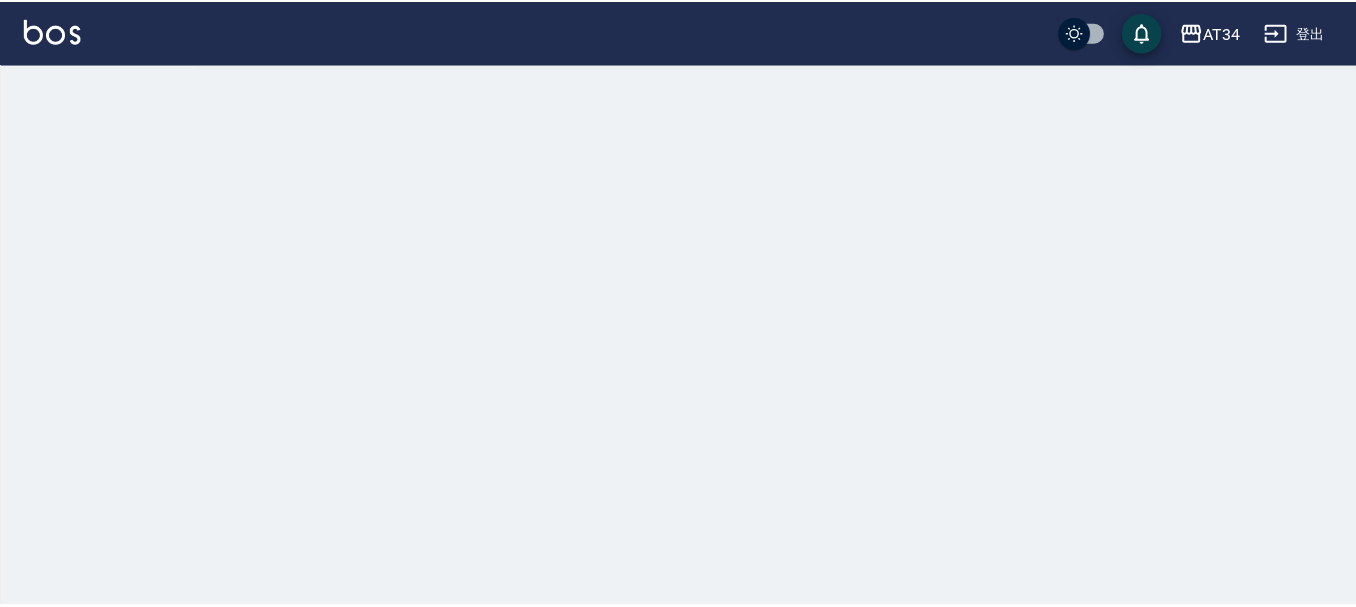 scroll, scrollTop: 0, scrollLeft: 0, axis: both 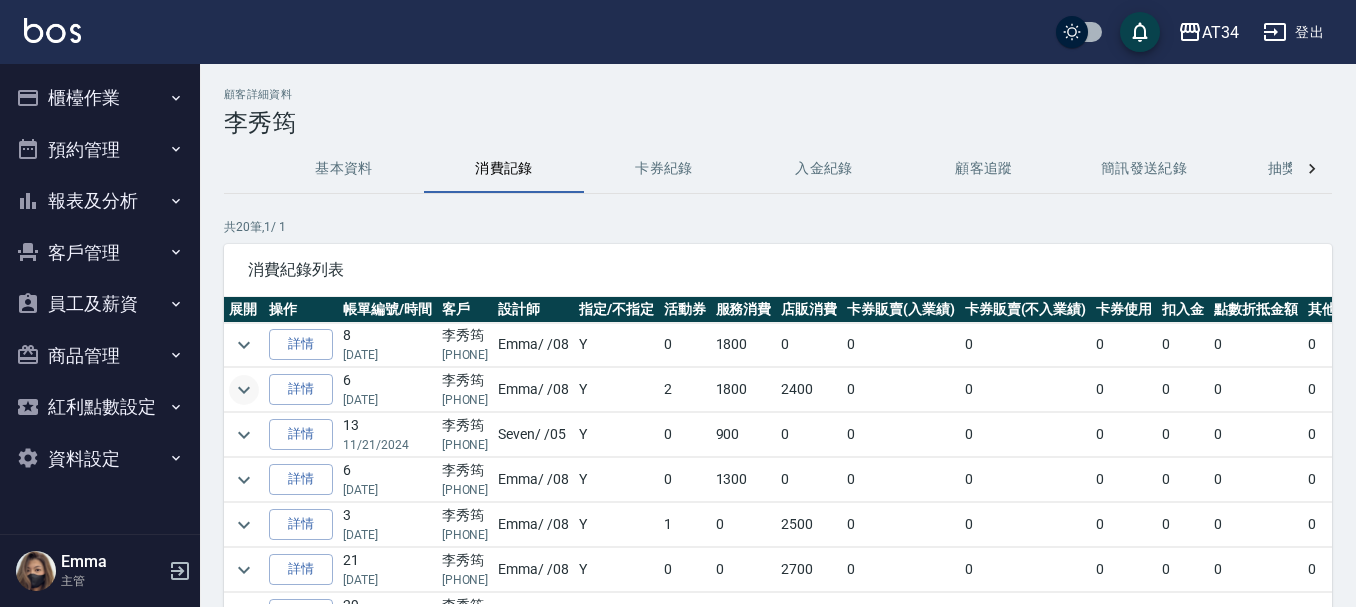 click 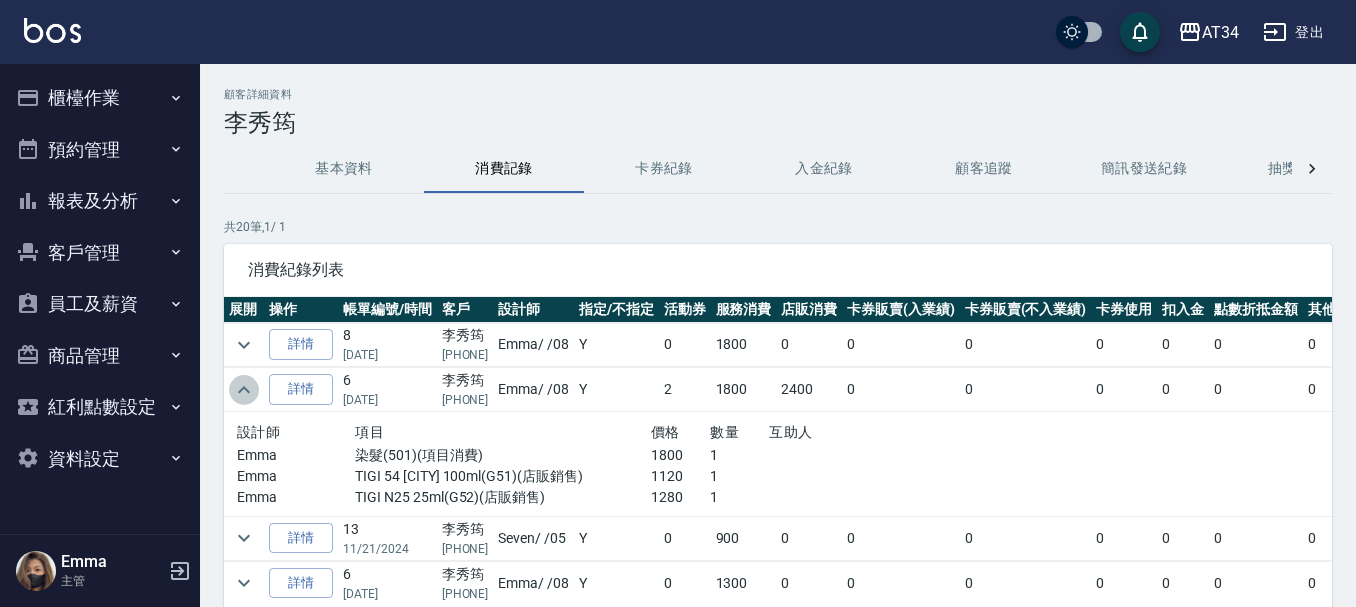 click 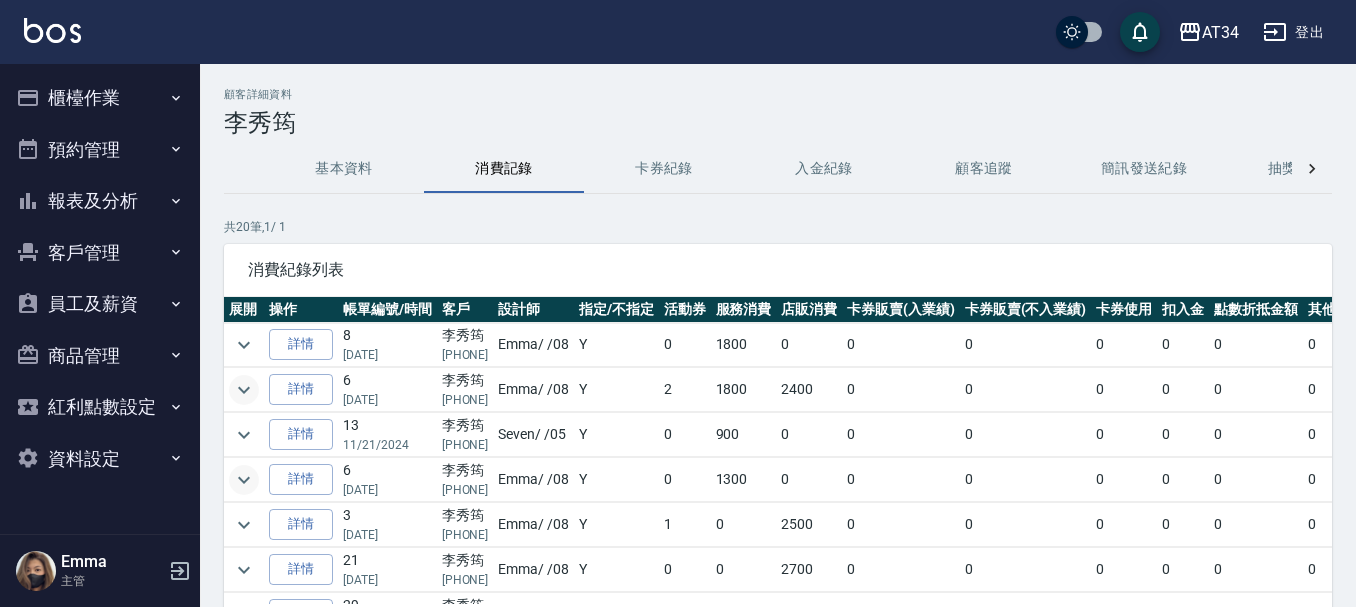 click 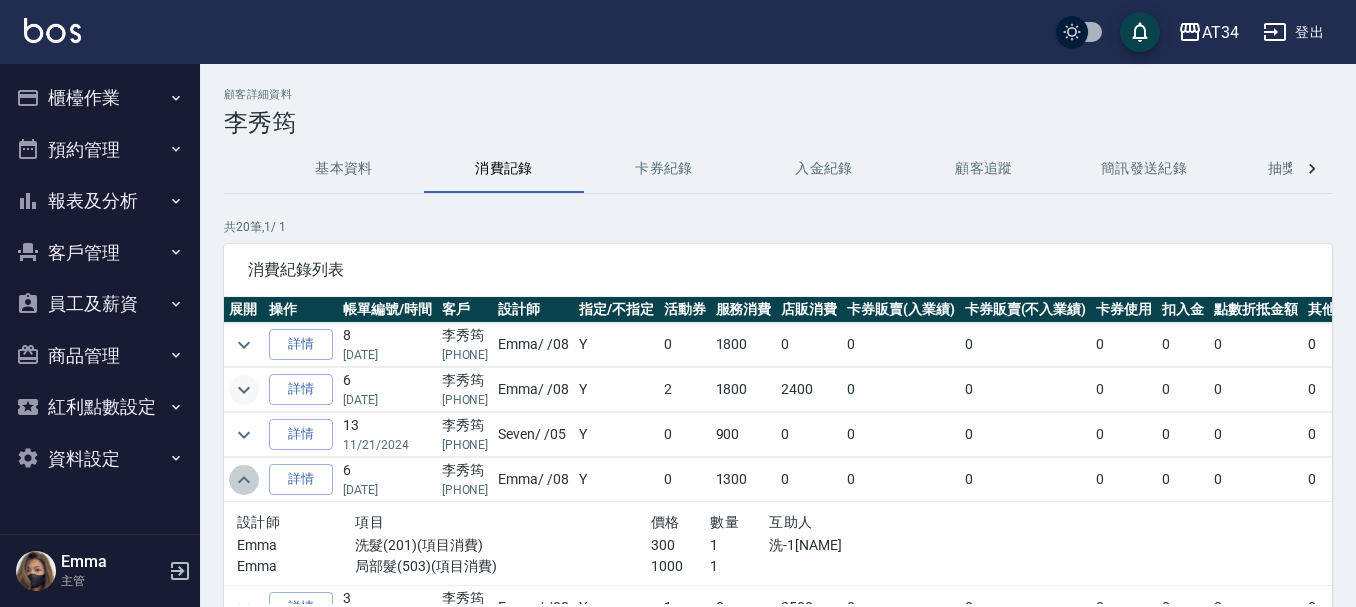 click 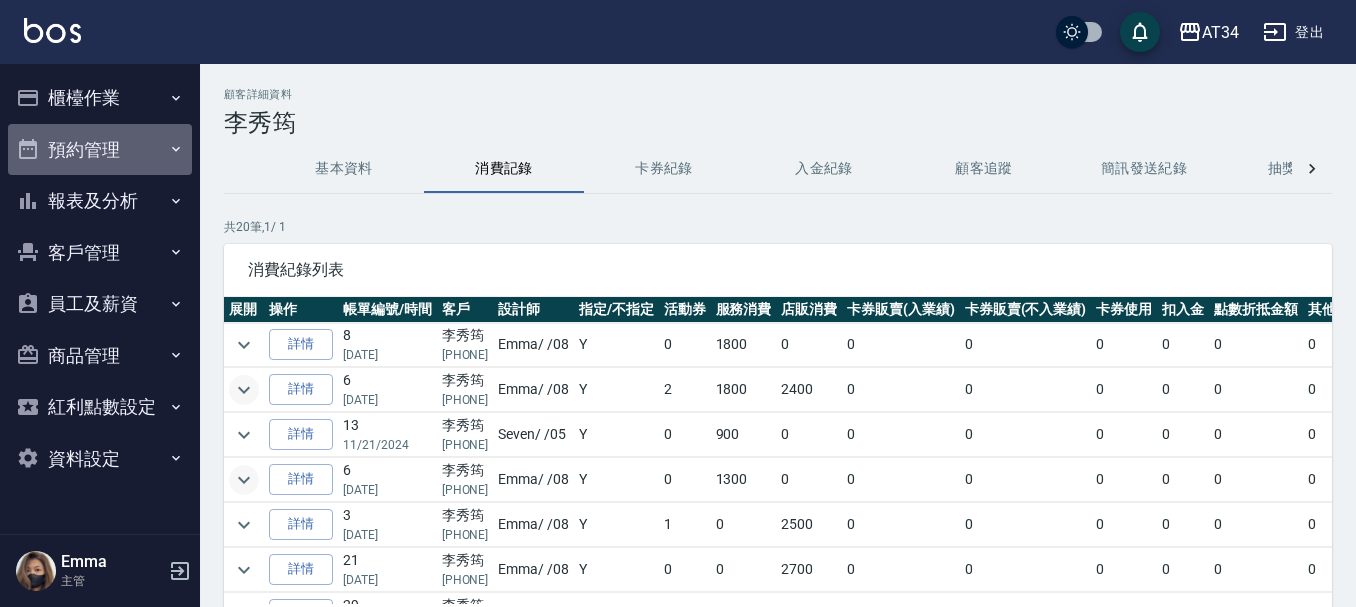 click on "預約管理" at bounding box center [100, 150] 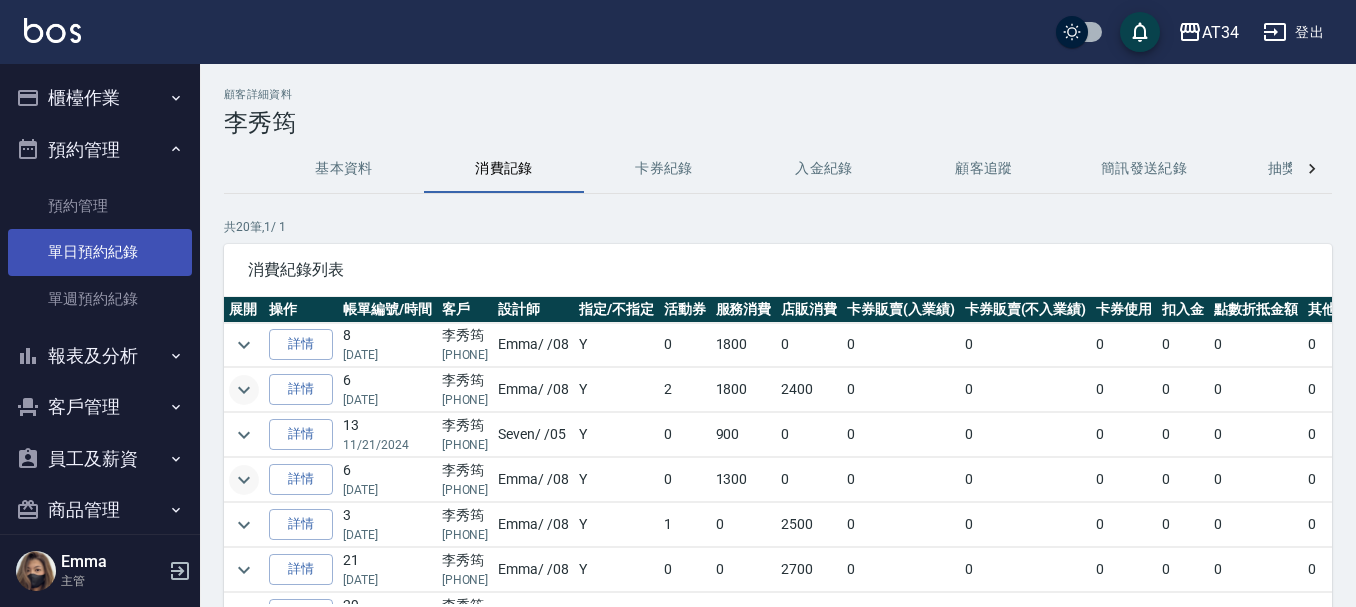 click on "單日預約紀錄" at bounding box center (100, 252) 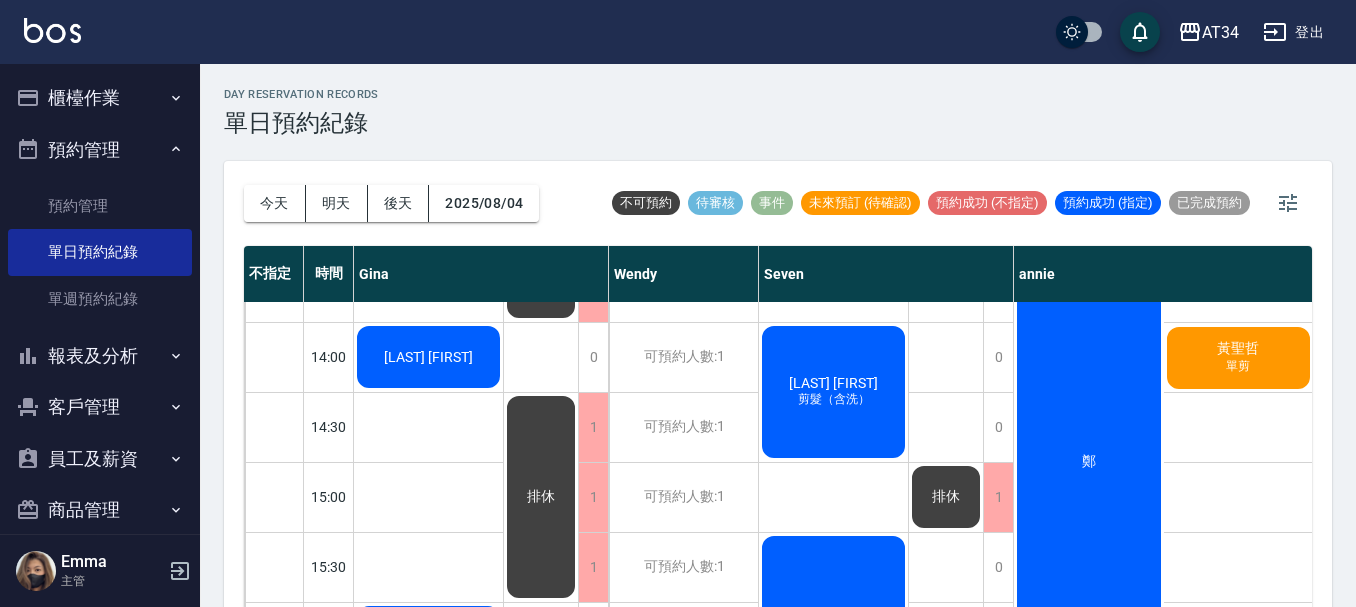 scroll, scrollTop: 500, scrollLeft: 0, axis: vertical 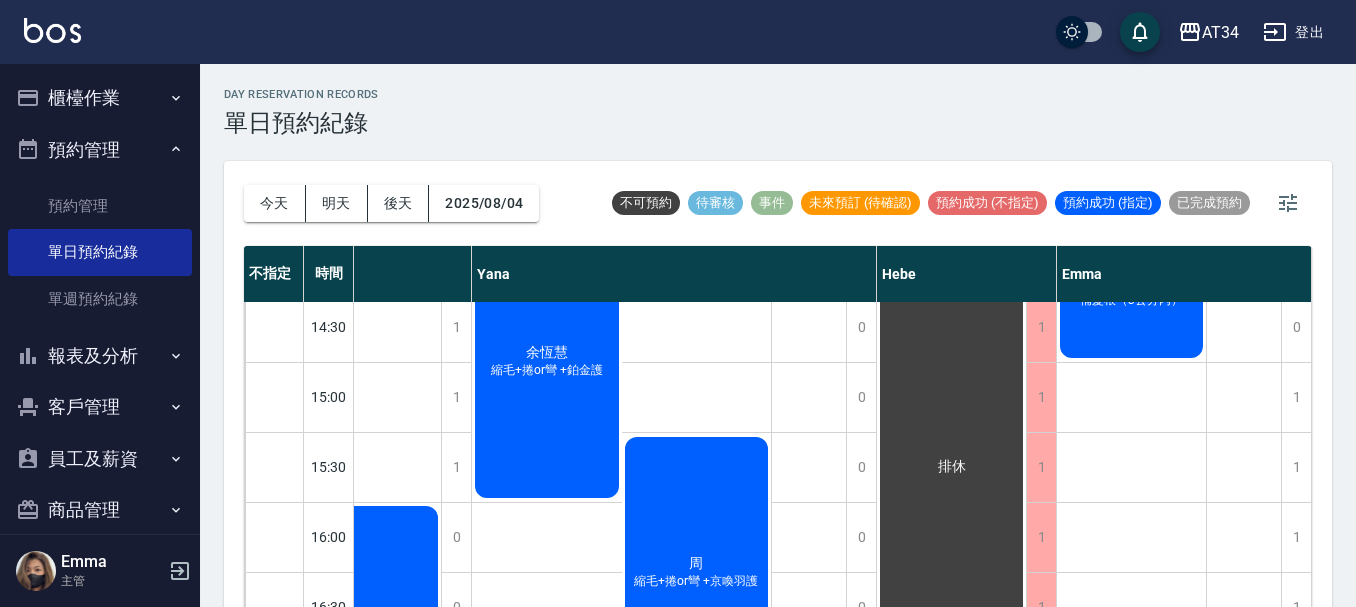 click on "day Reservation records 單日預約紀錄" at bounding box center (778, 112) 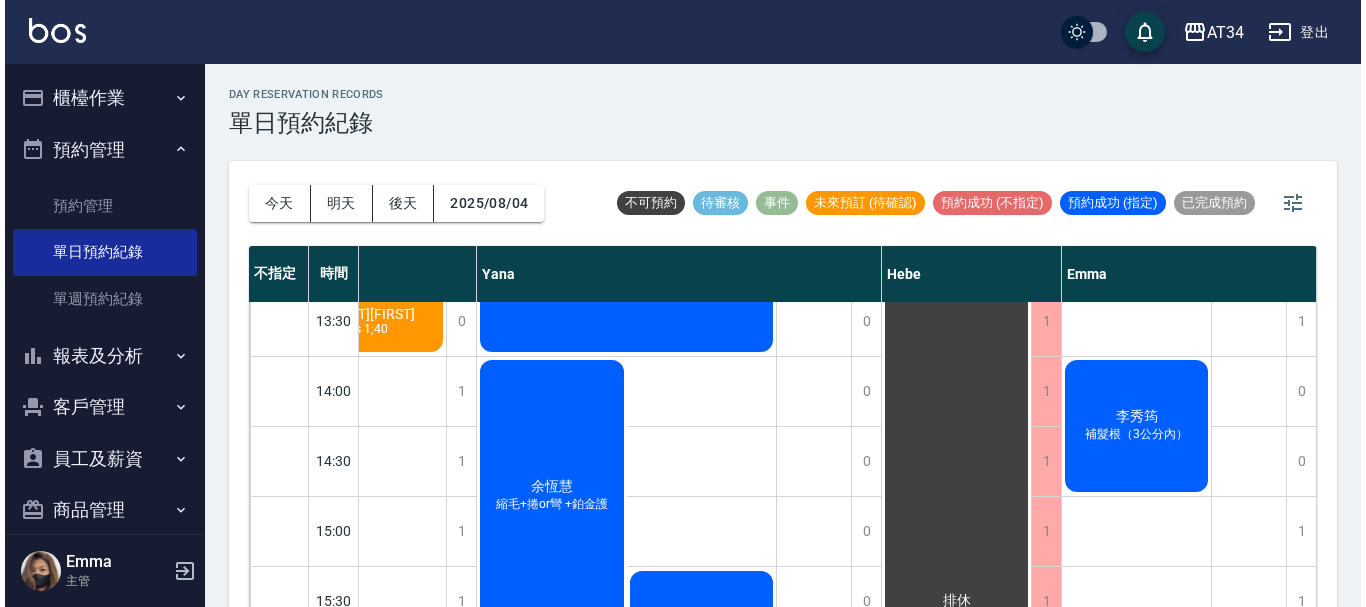 scroll, scrollTop: 400, scrollLeft: 1422, axis: both 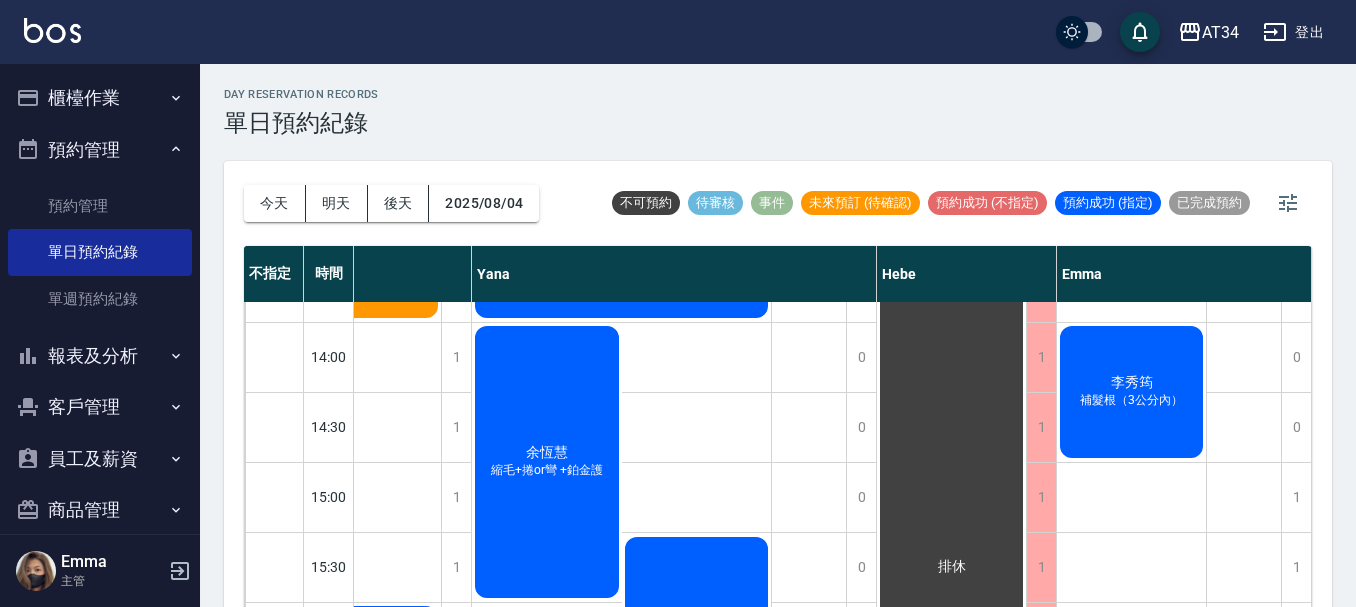 click on "李秀筠" at bounding box center (-984, 357) 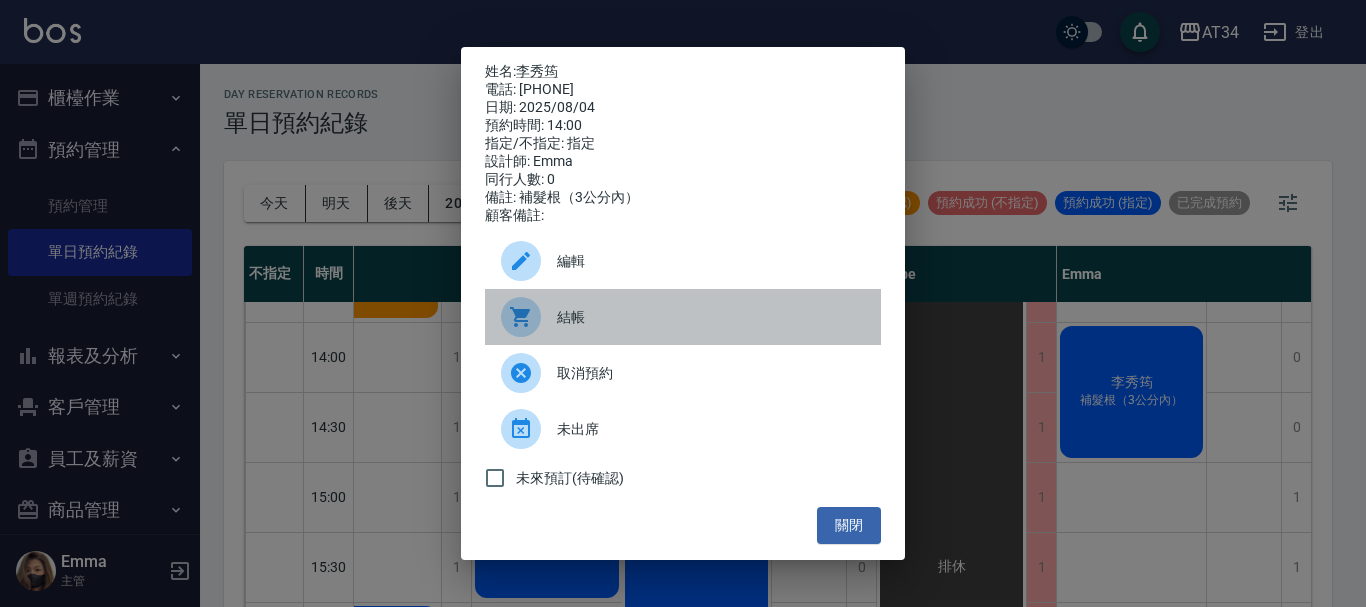 click on "結帳" at bounding box center (711, 317) 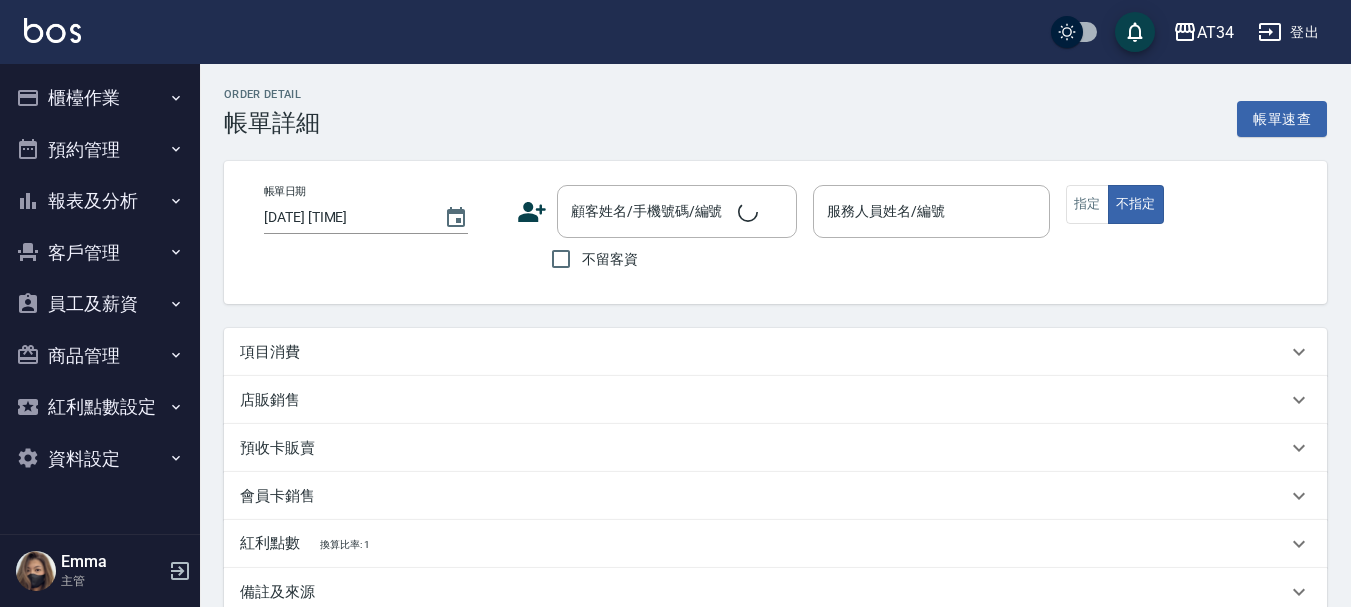 type on "2025/08/04 14:00" 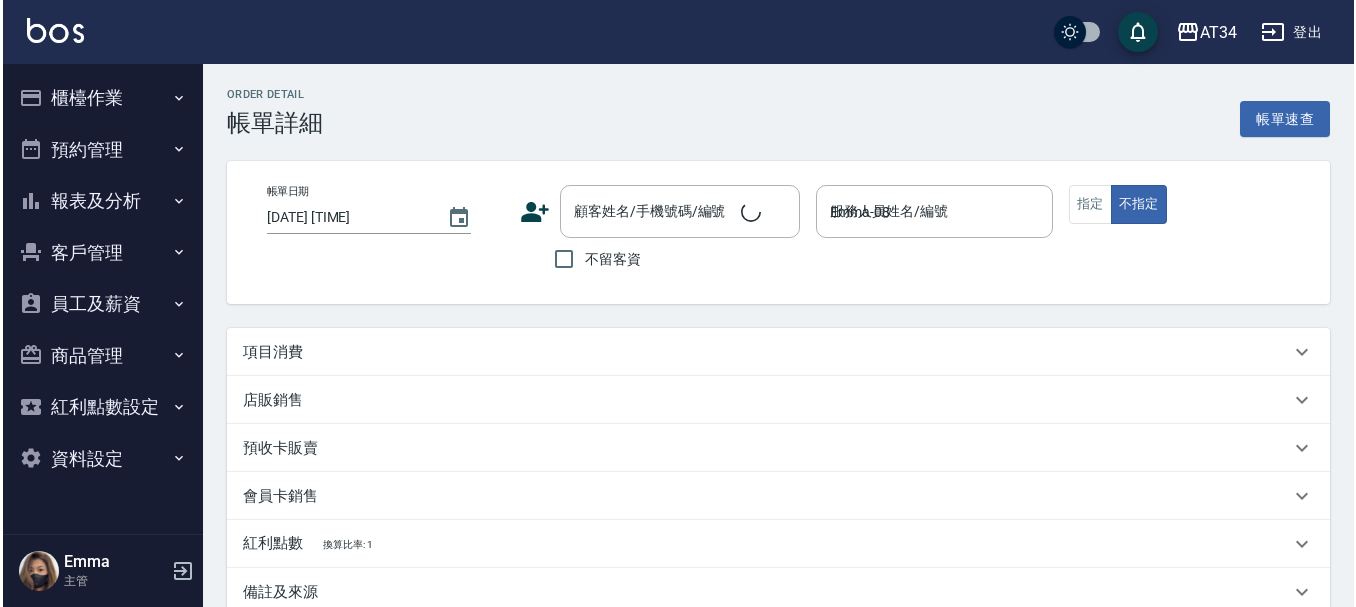 scroll, scrollTop: 0, scrollLeft: 0, axis: both 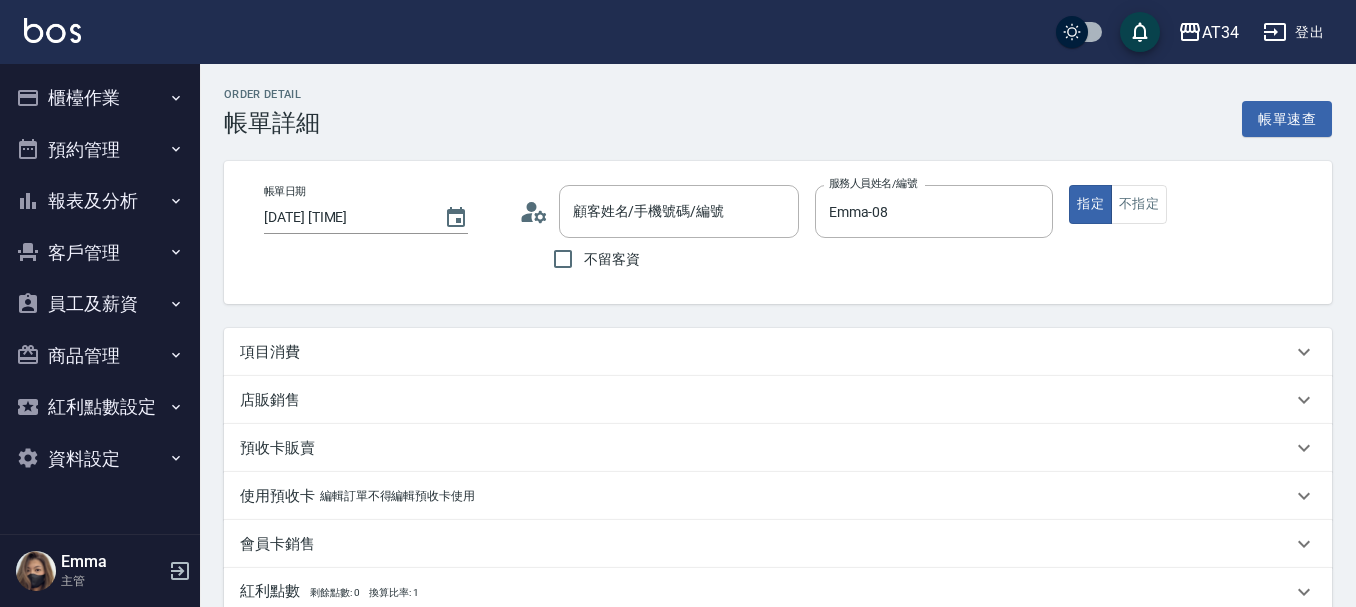 type on "李秀筠/0921615068/0921615068" 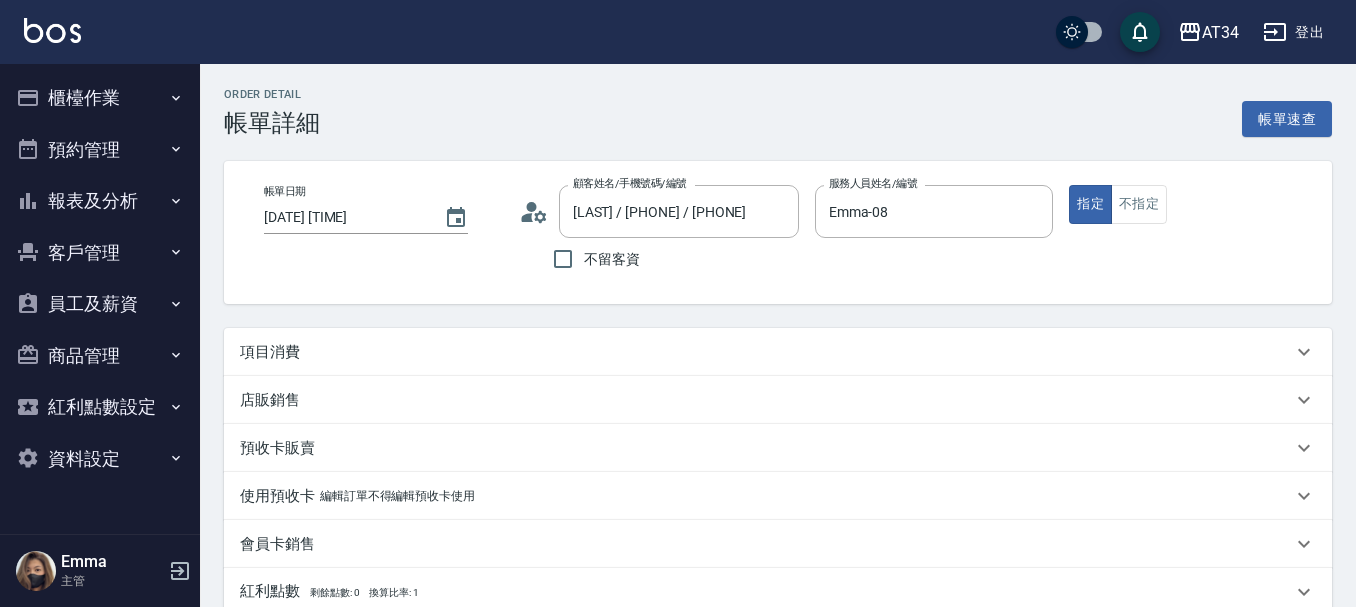 click on "項目消費" at bounding box center [270, 352] 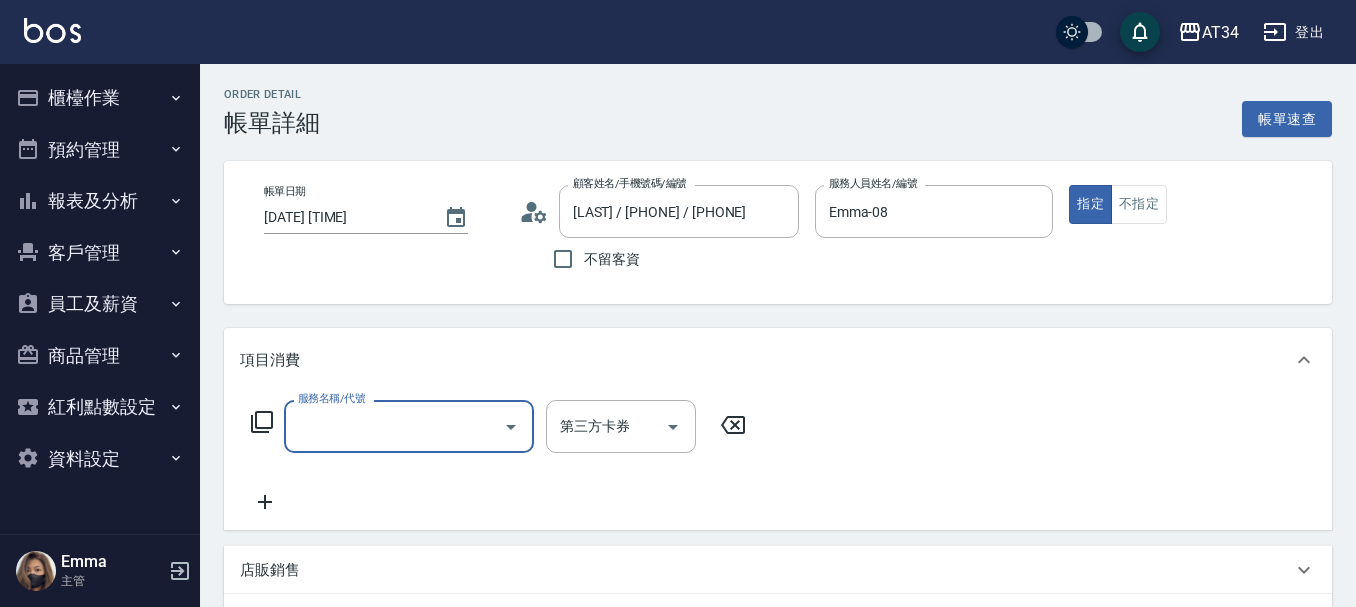 scroll, scrollTop: 0, scrollLeft: 0, axis: both 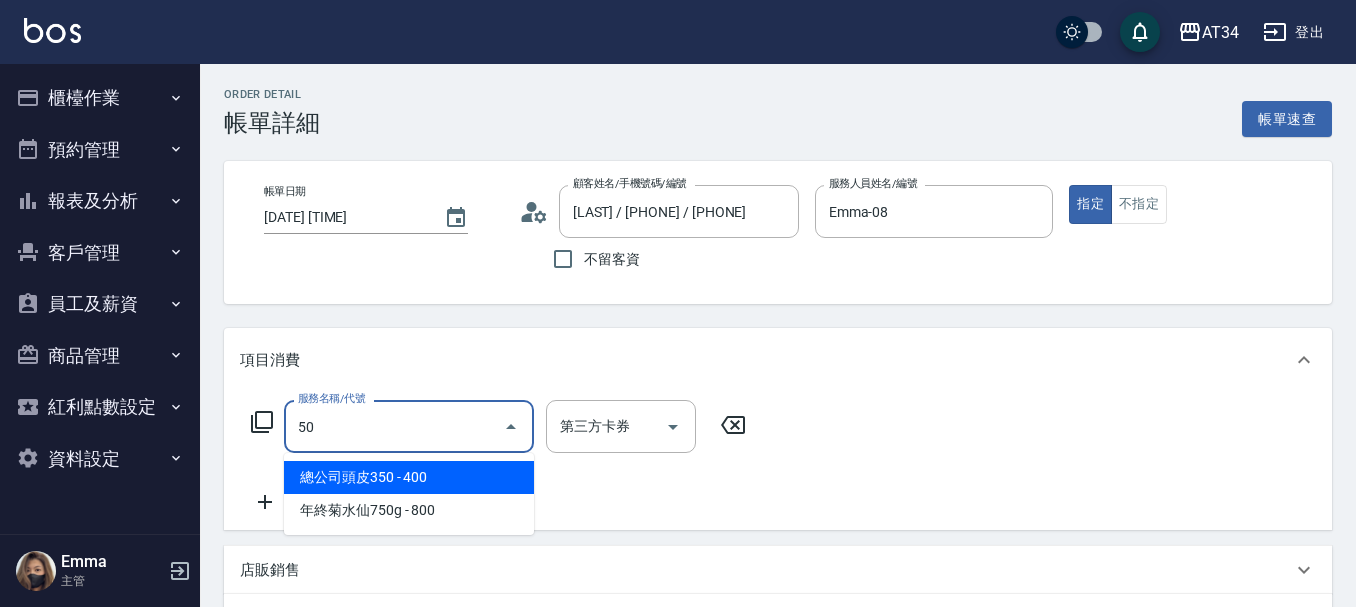 type on "503" 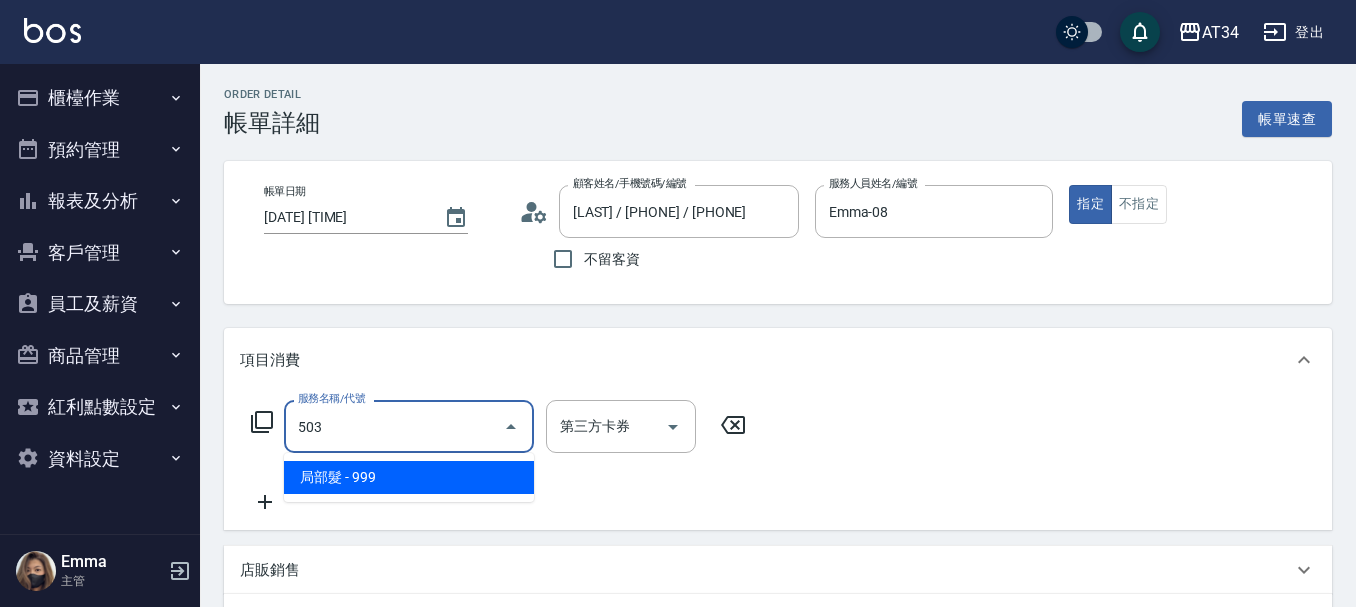 type on "90" 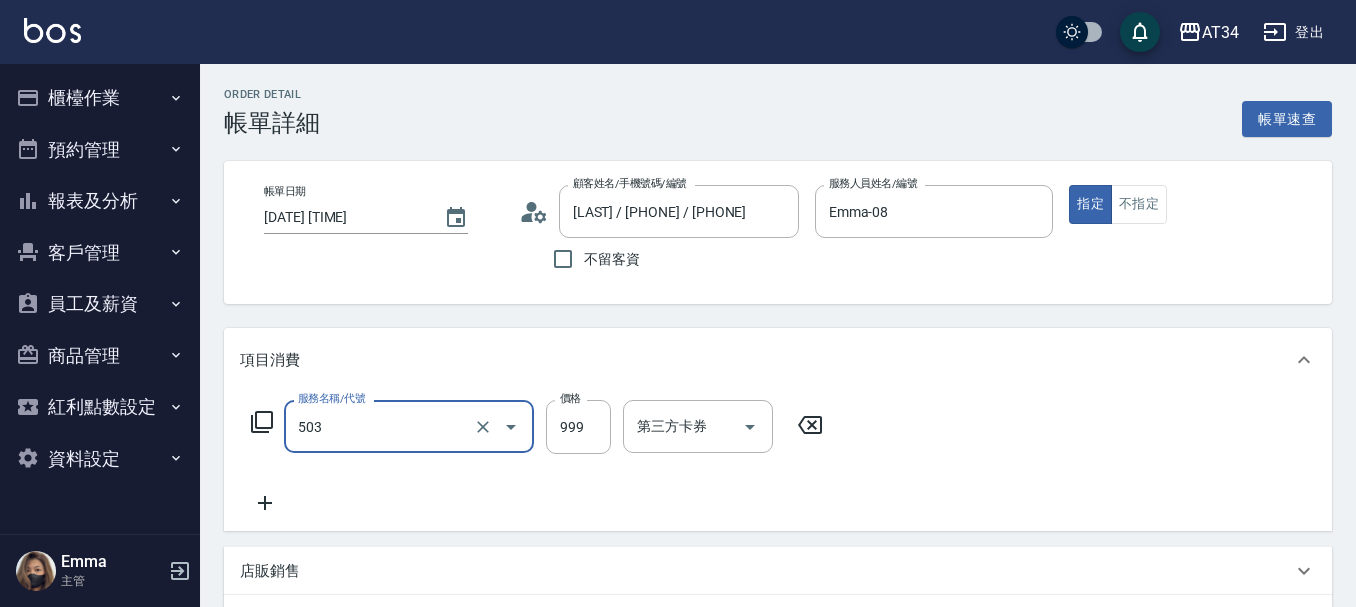 type on "局部髮(503)" 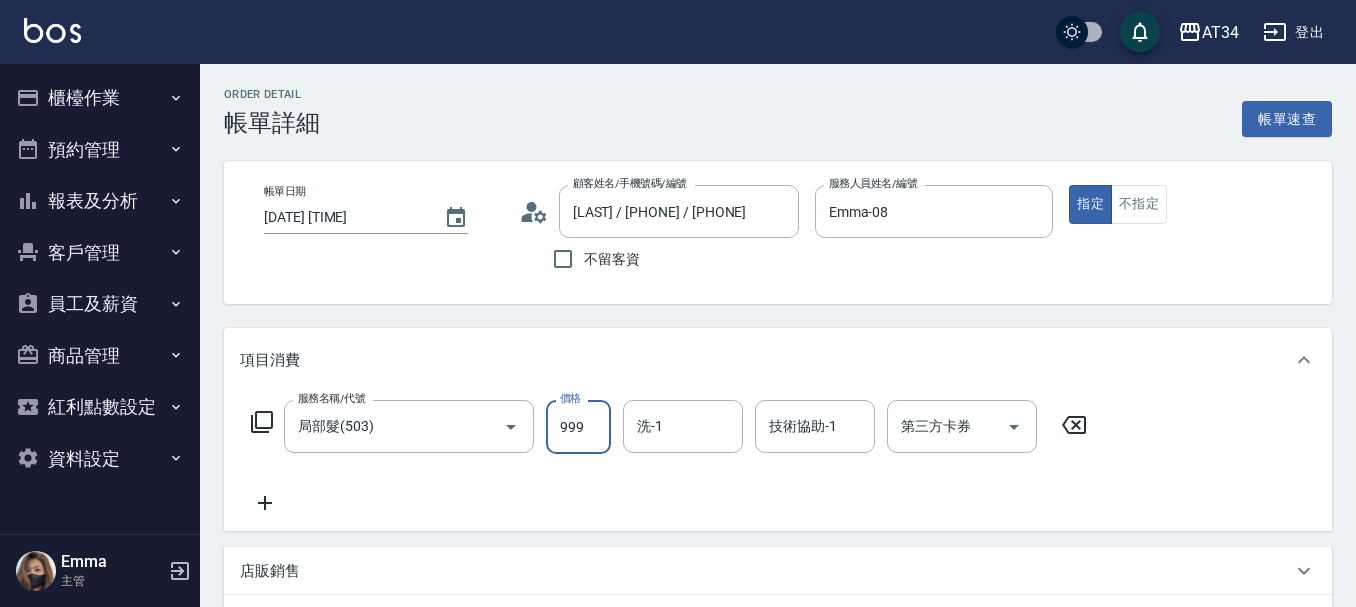 type on "0" 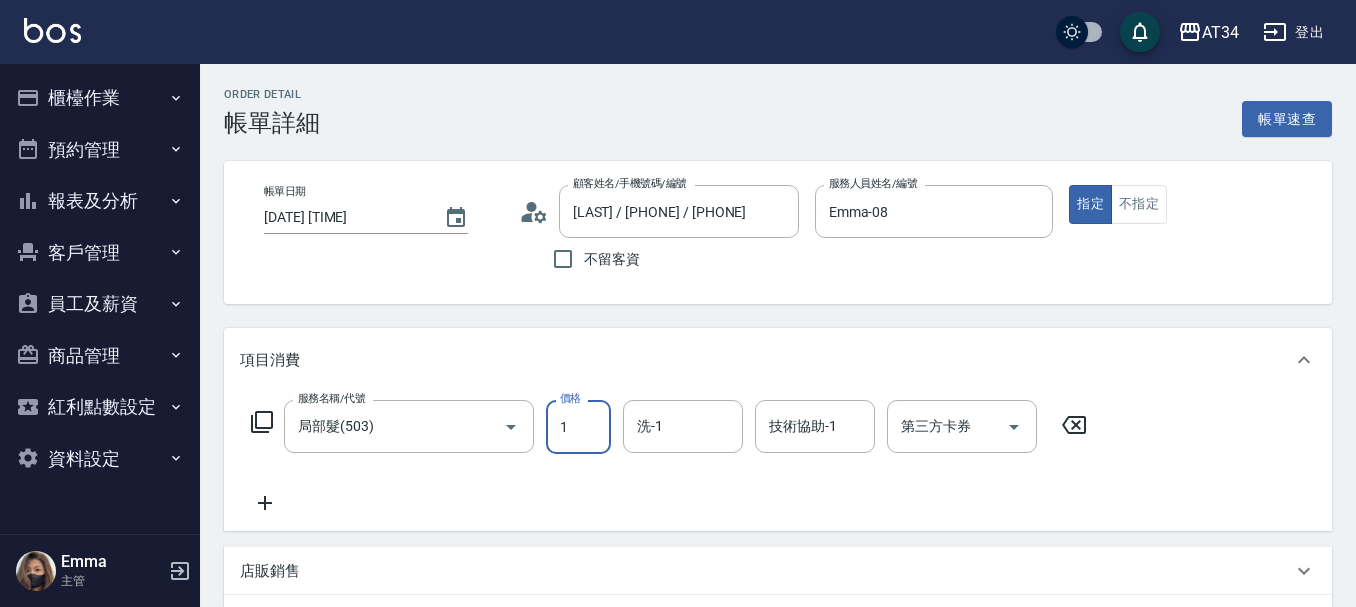 type on "10" 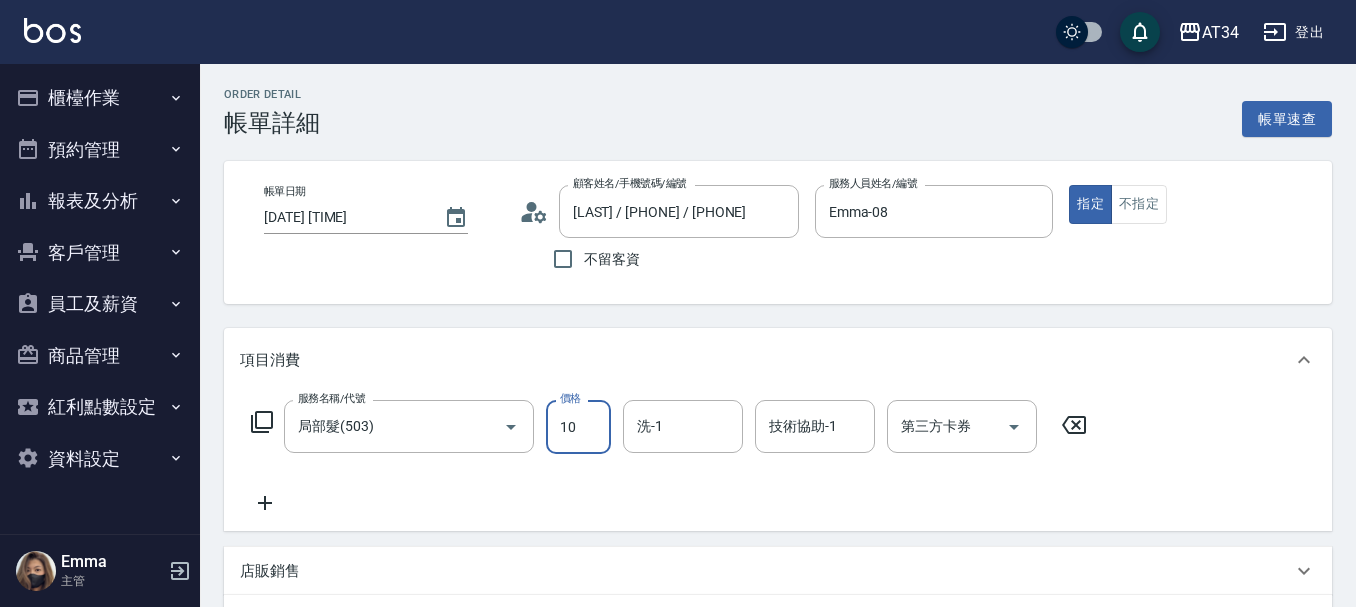 type on "10" 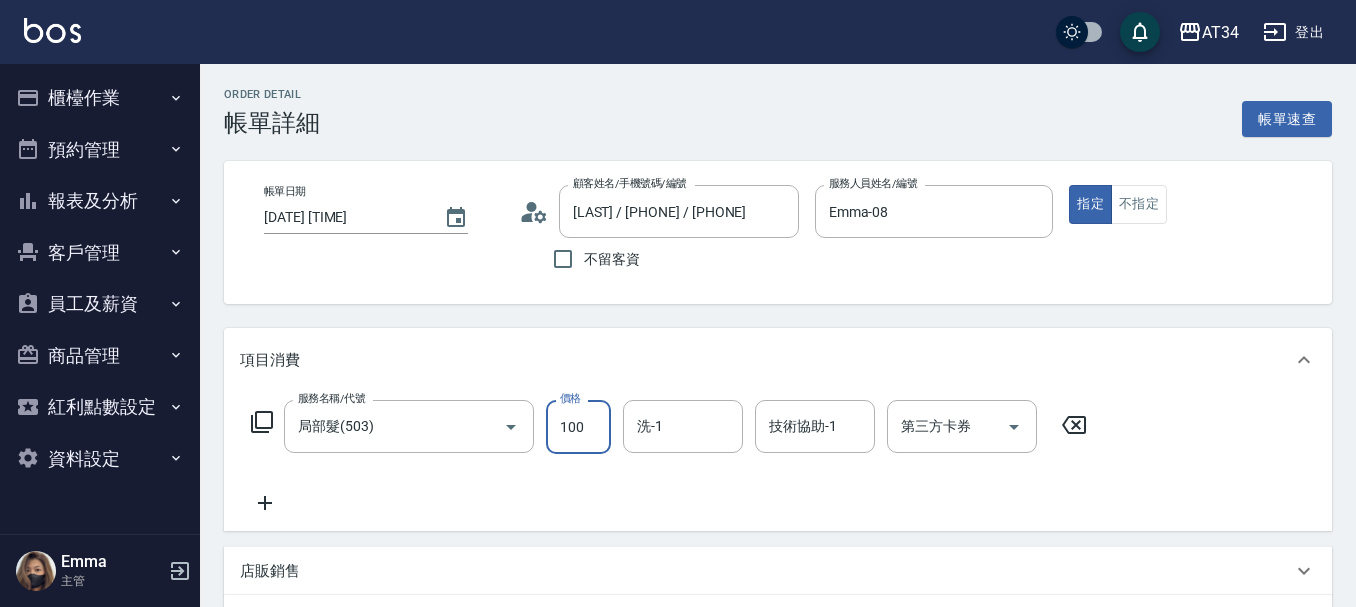 type on "100" 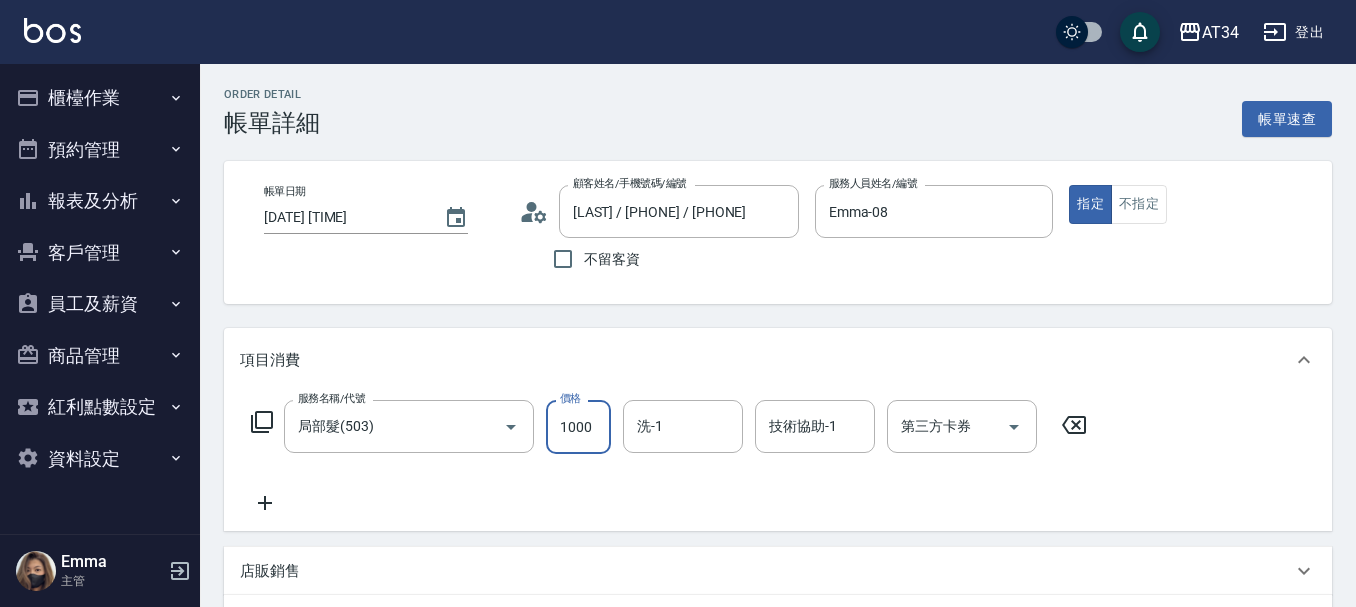 type on "1000" 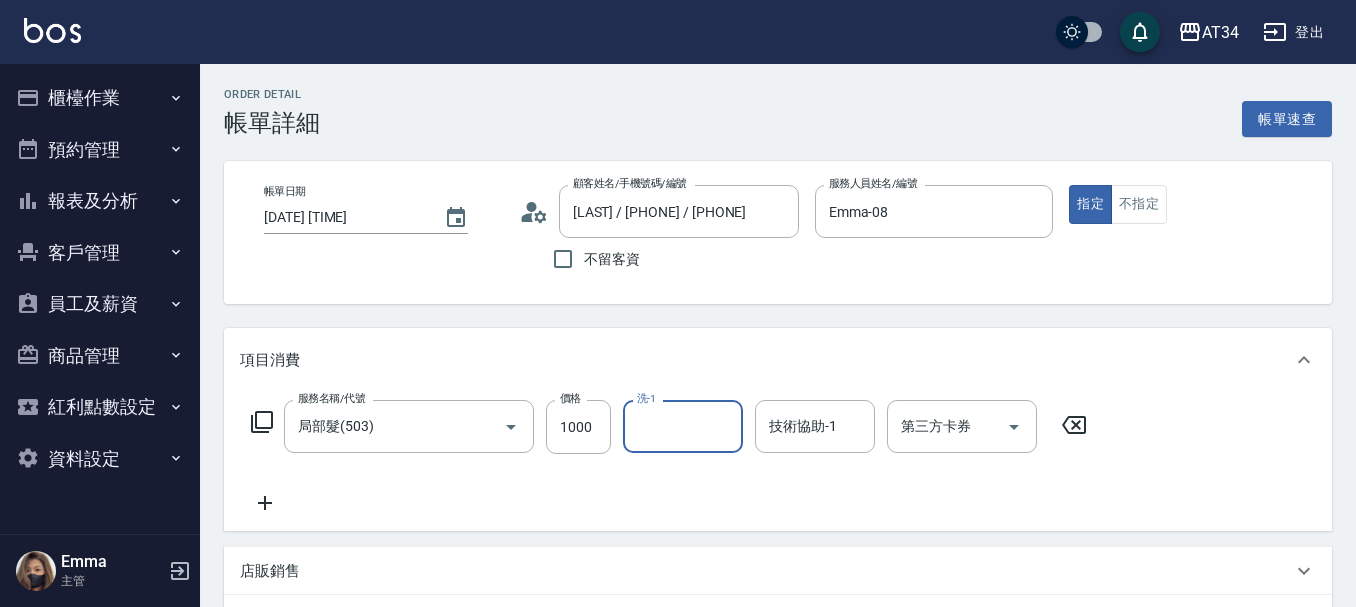 click 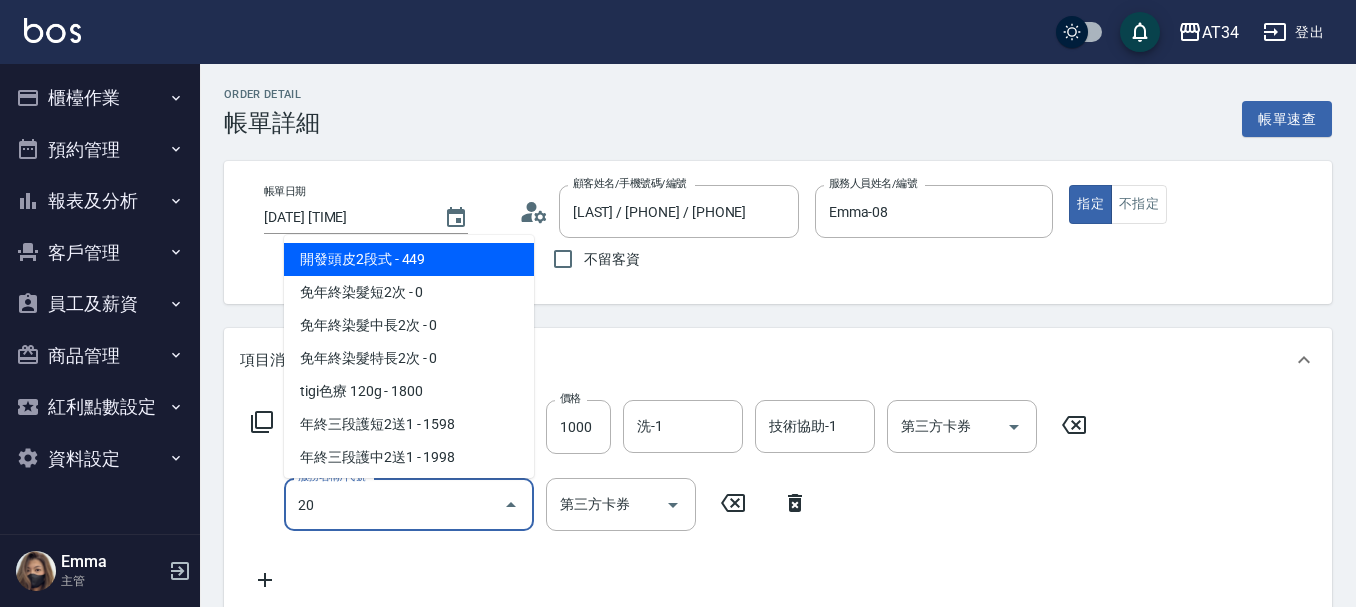 type on "201" 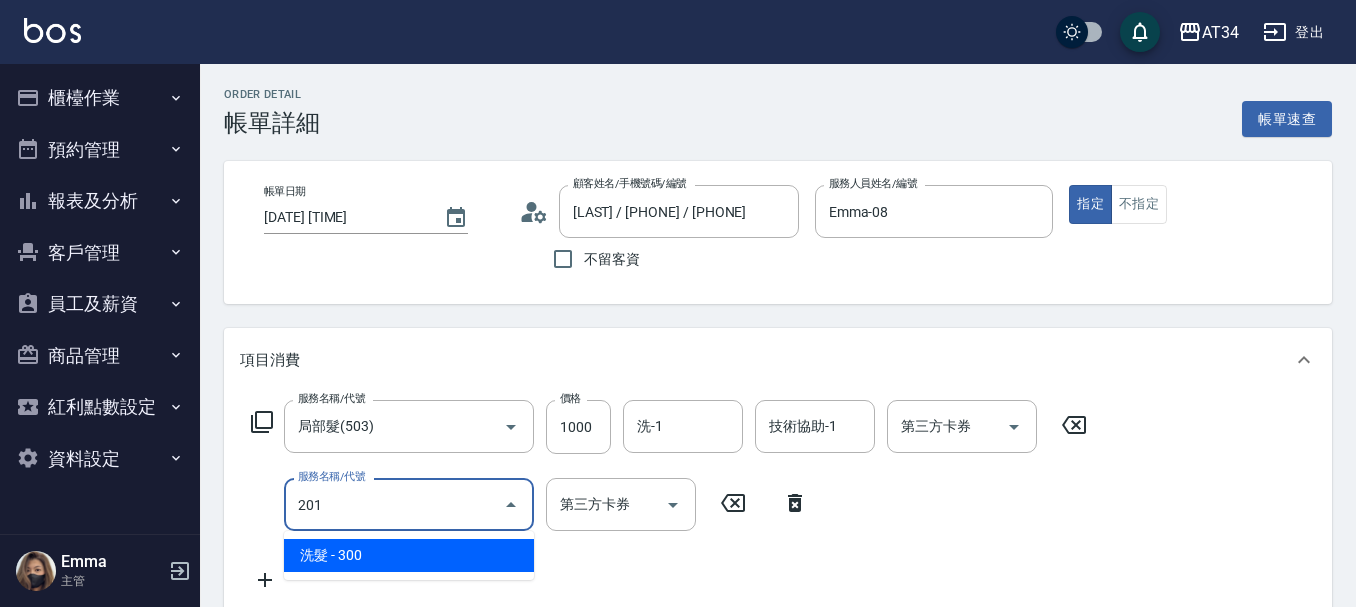 type on "130" 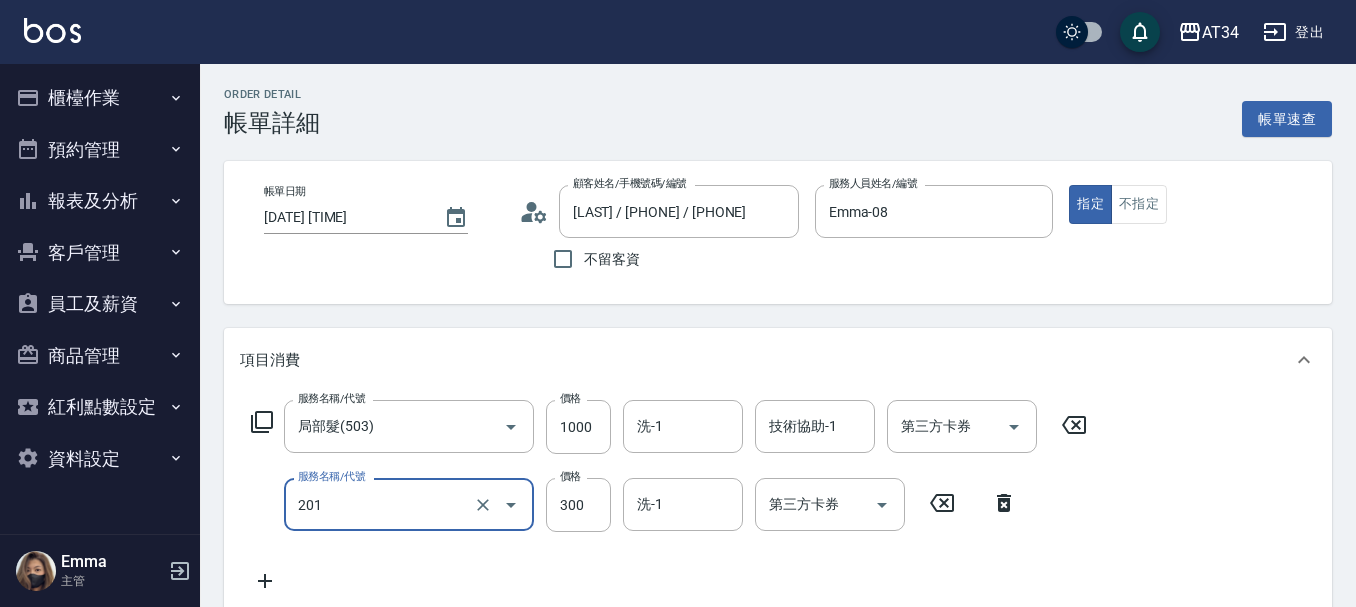 type on "洗髮(201)" 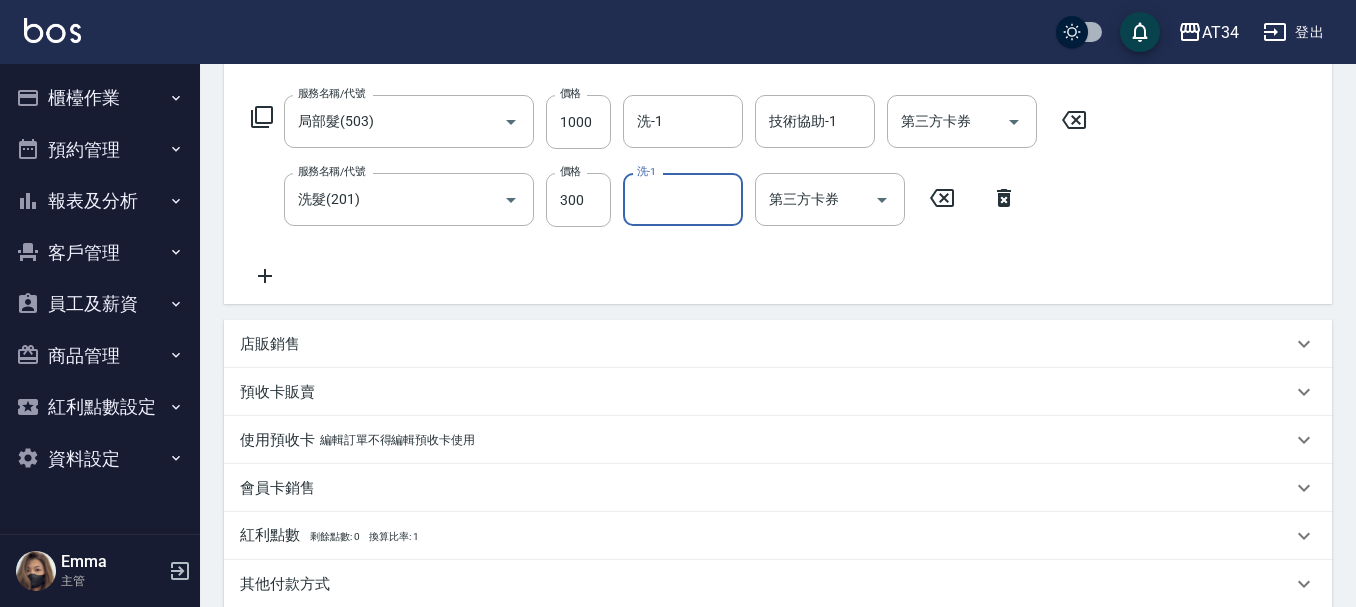 scroll, scrollTop: 400, scrollLeft: 0, axis: vertical 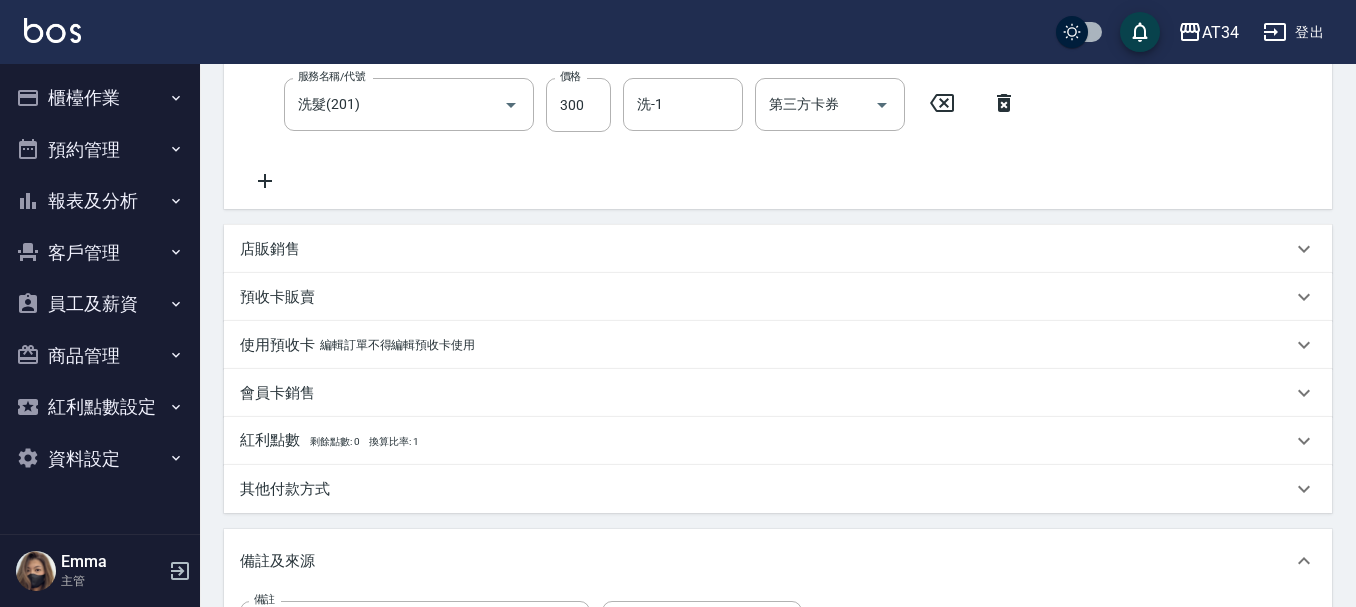 click on "店販銷售" at bounding box center [766, 249] 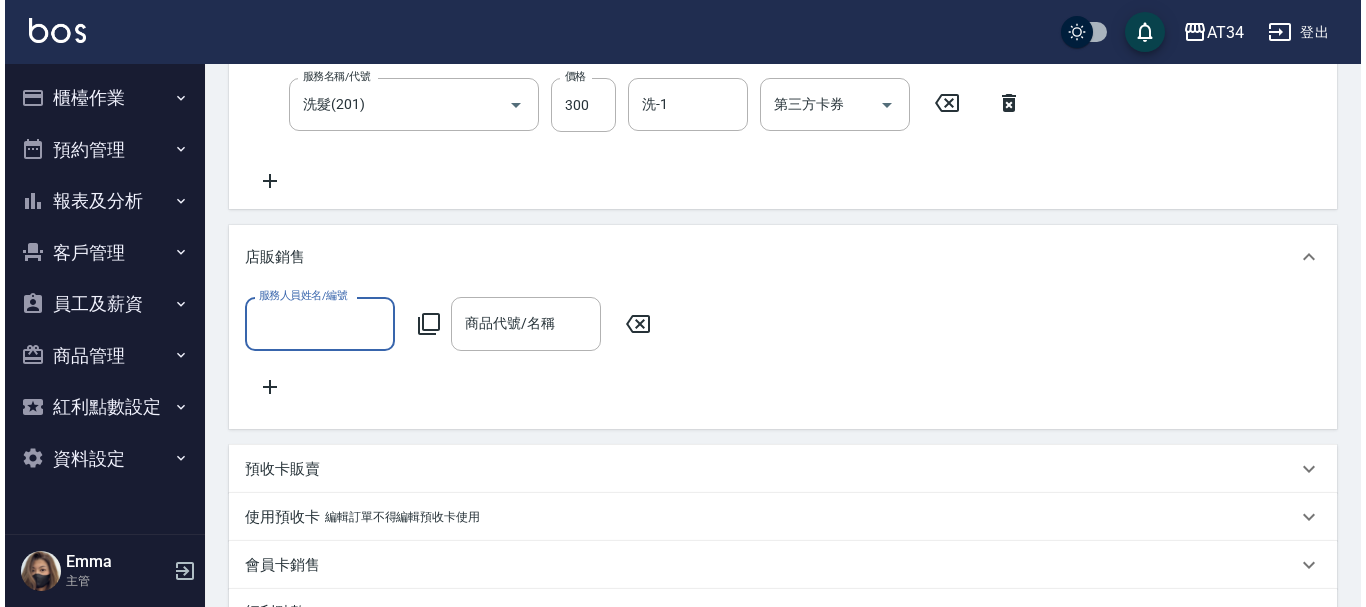 scroll, scrollTop: 0, scrollLeft: 0, axis: both 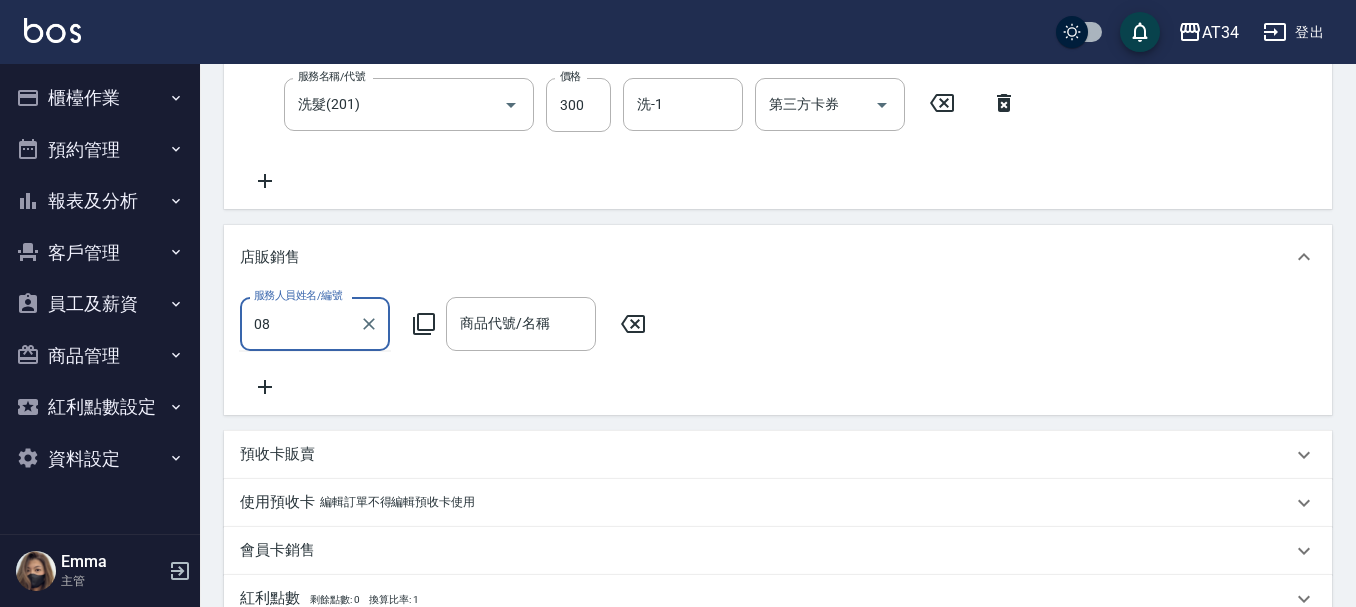 type on "Emma-08" 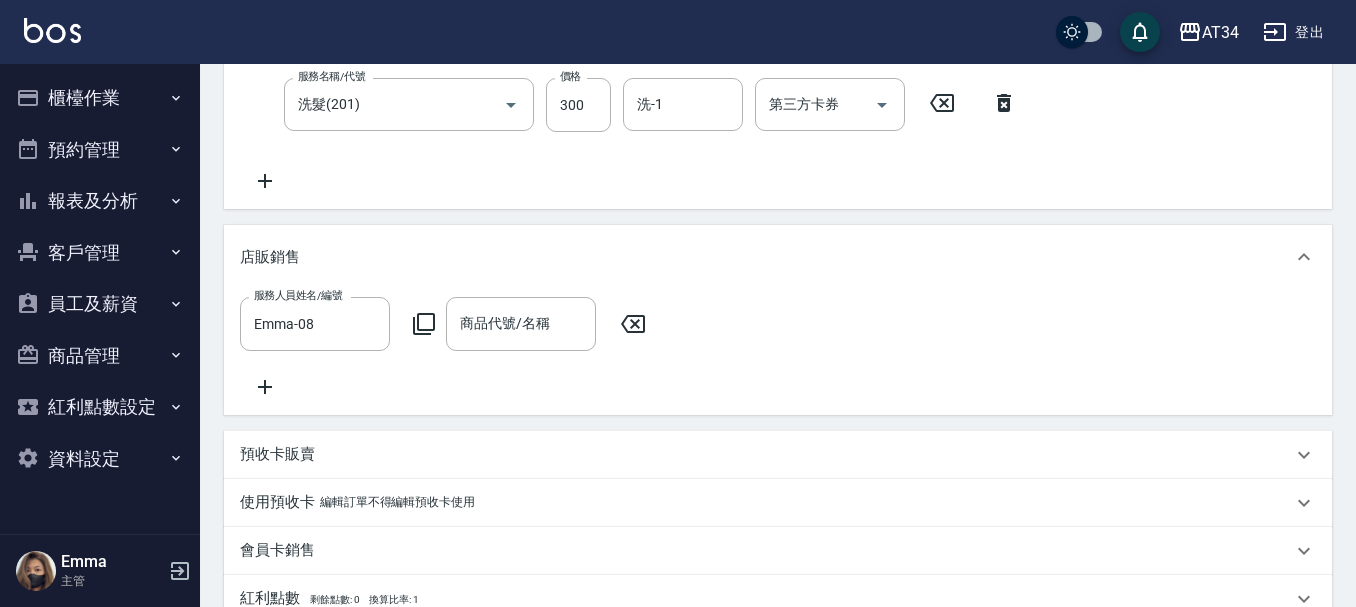 click 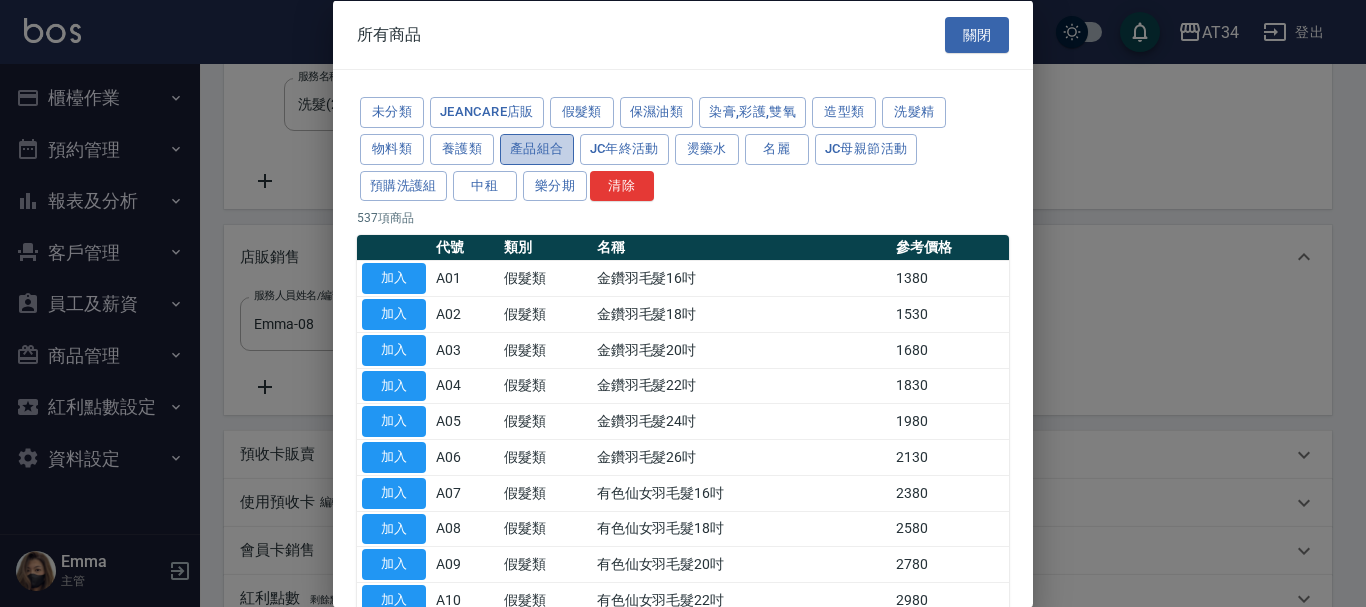 click on "產品組合" at bounding box center [537, 148] 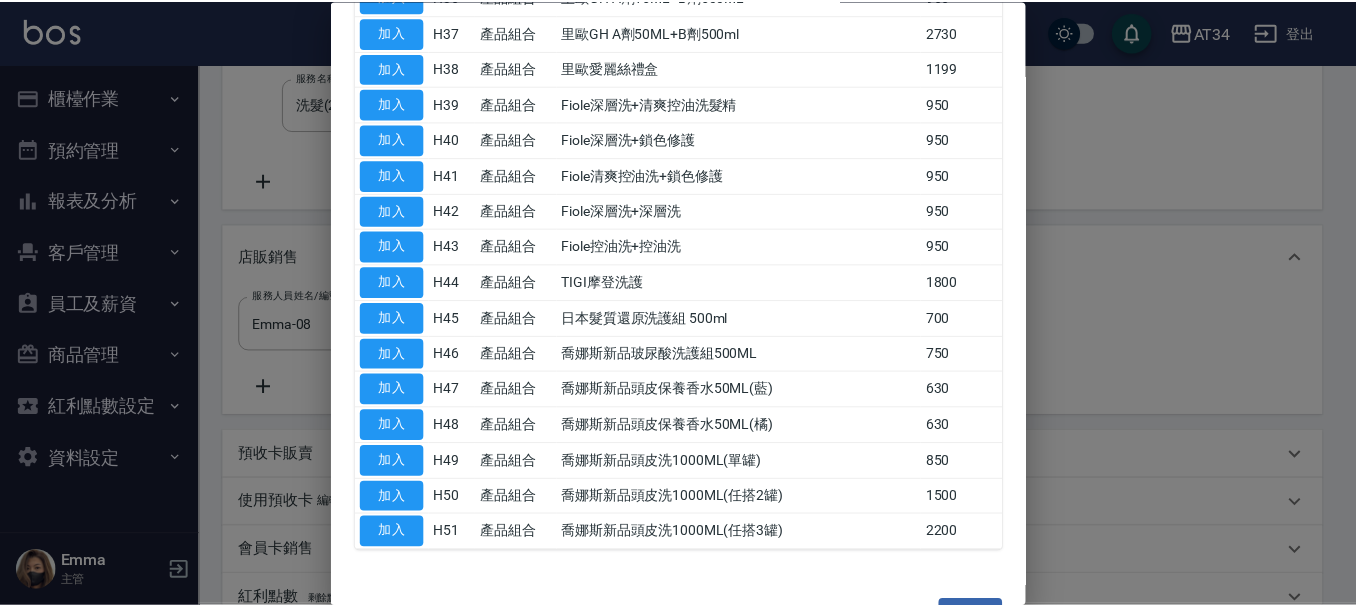 scroll, scrollTop: 1515, scrollLeft: 0, axis: vertical 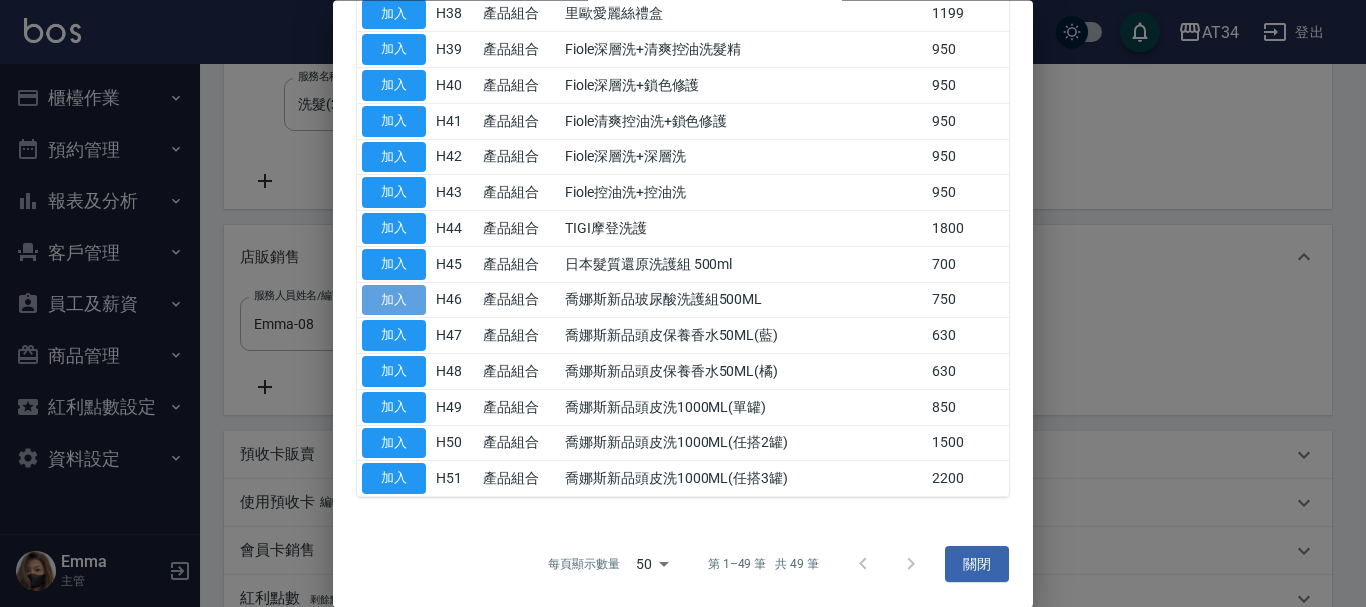 click on "加入" at bounding box center (394, 300) 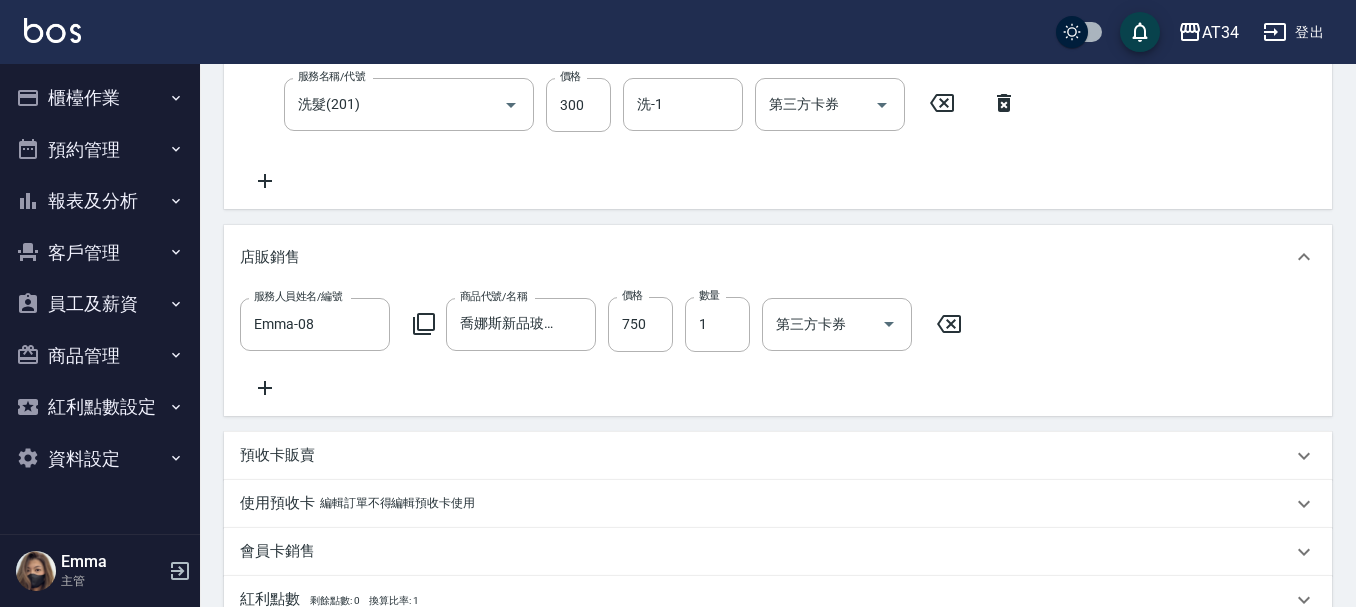 click 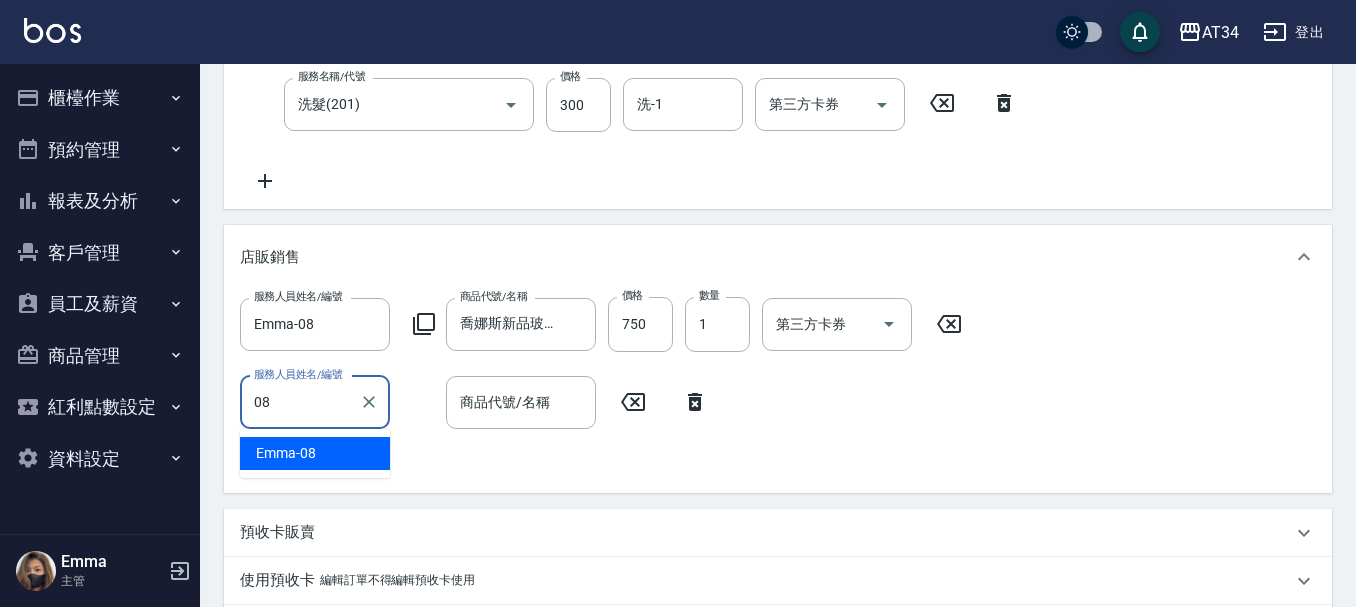 type on "Emma-08" 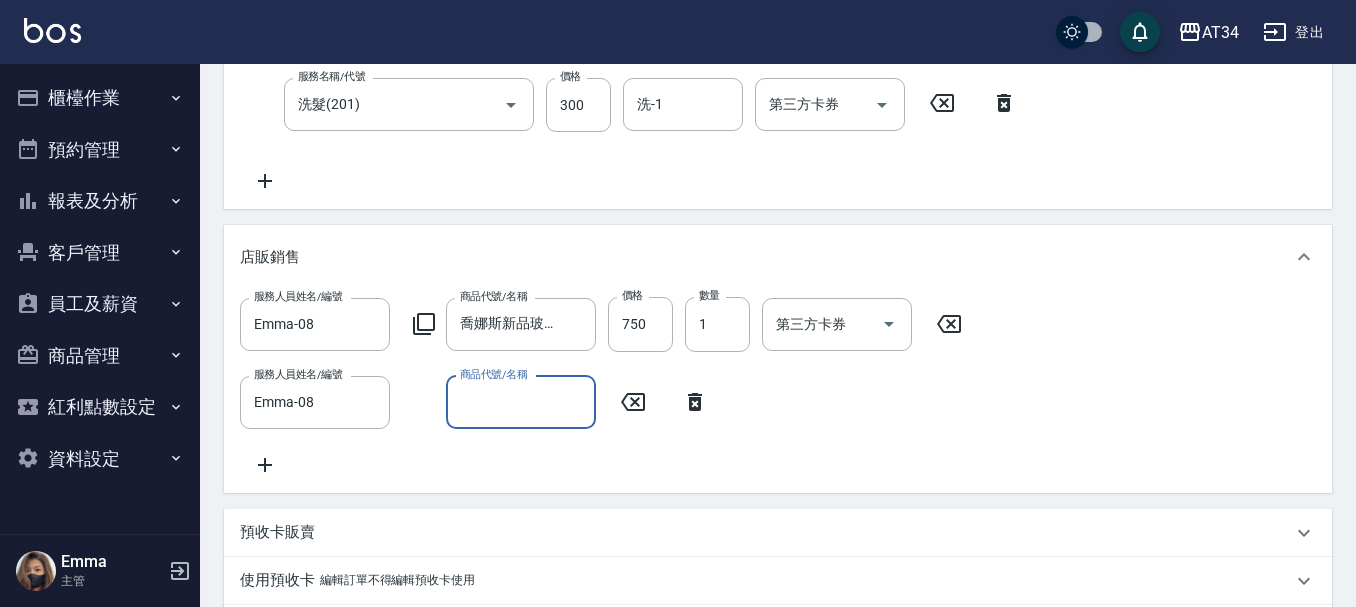 click 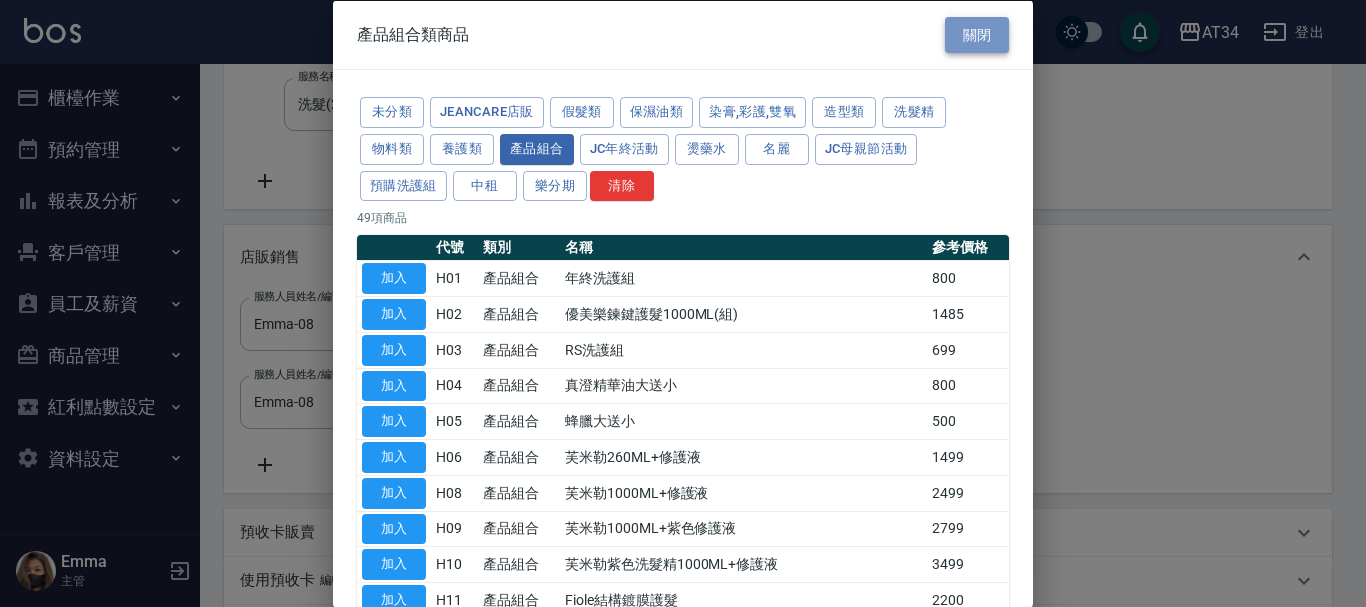 click on "關閉" at bounding box center [977, 34] 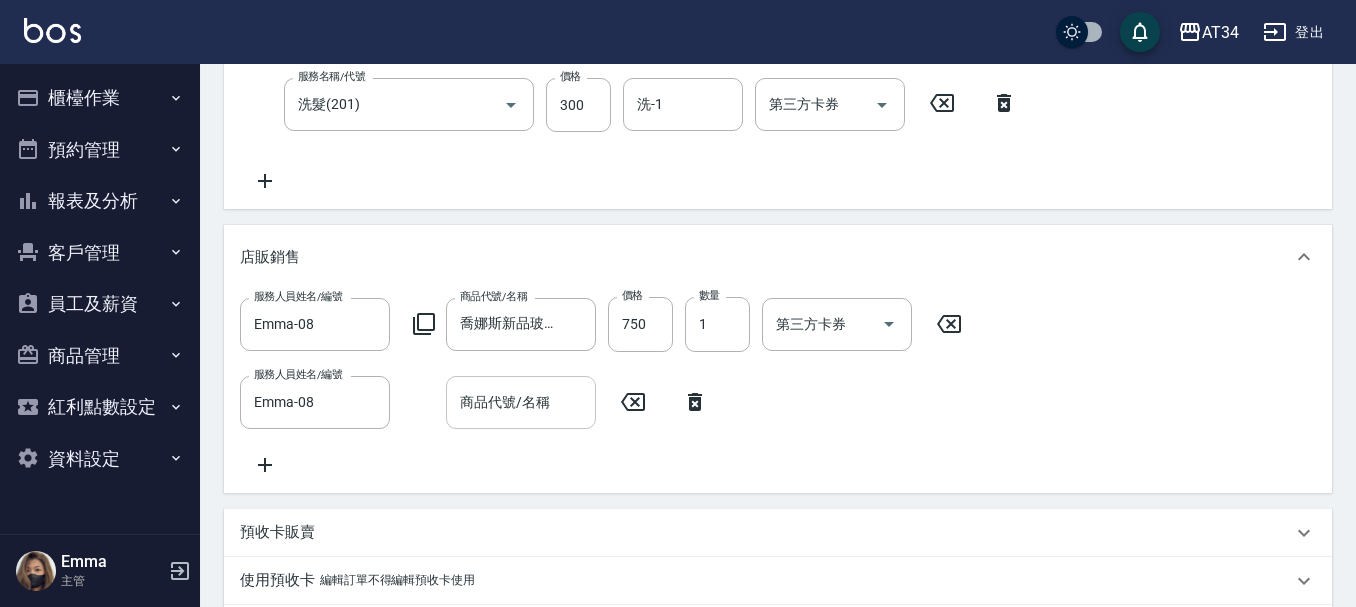 click on "商品代號/名稱 商品代號/名稱" at bounding box center (521, 402) 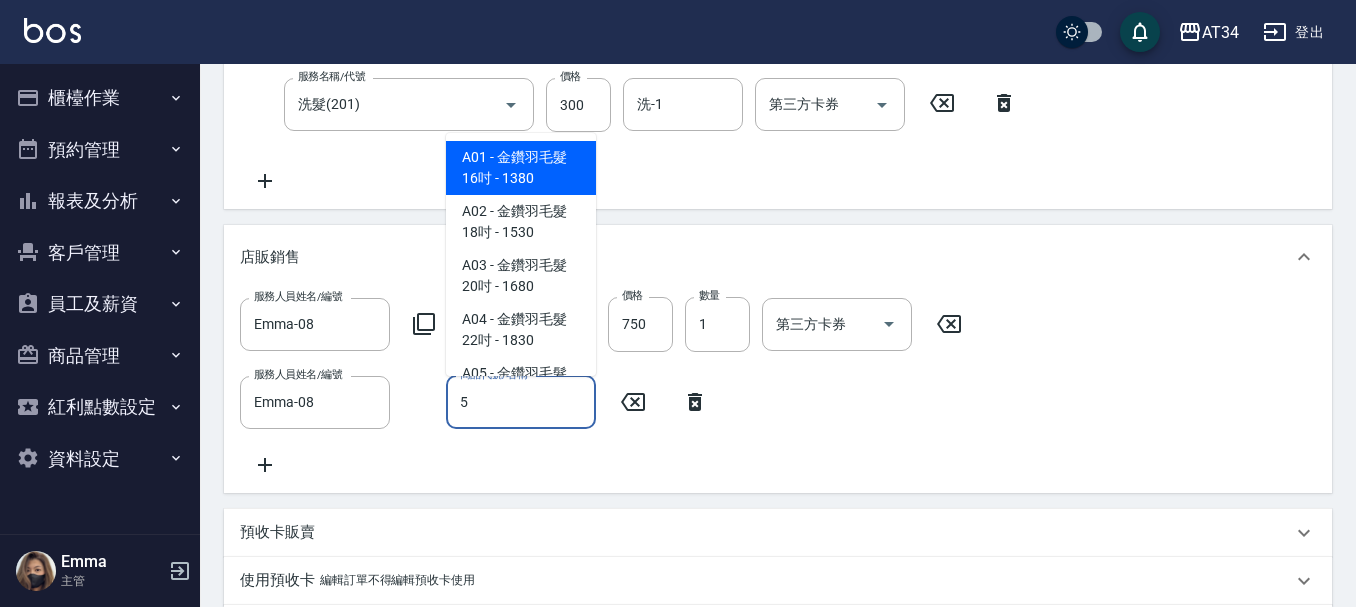 type on "54" 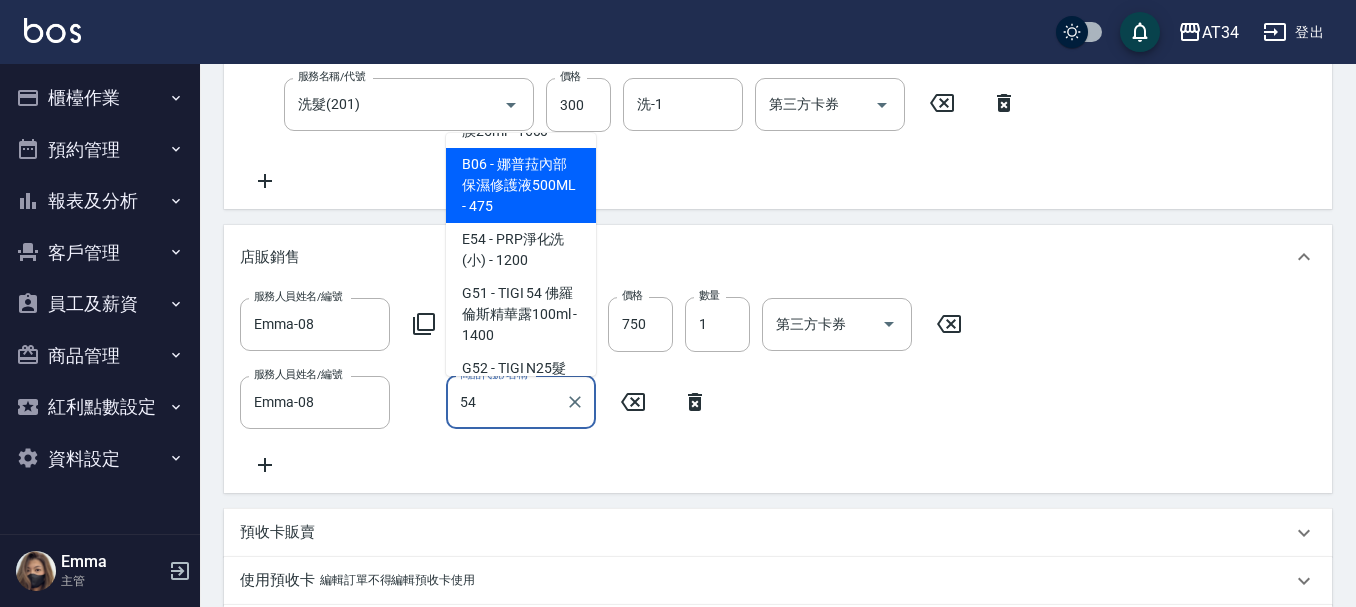 scroll, scrollTop: 306, scrollLeft: 0, axis: vertical 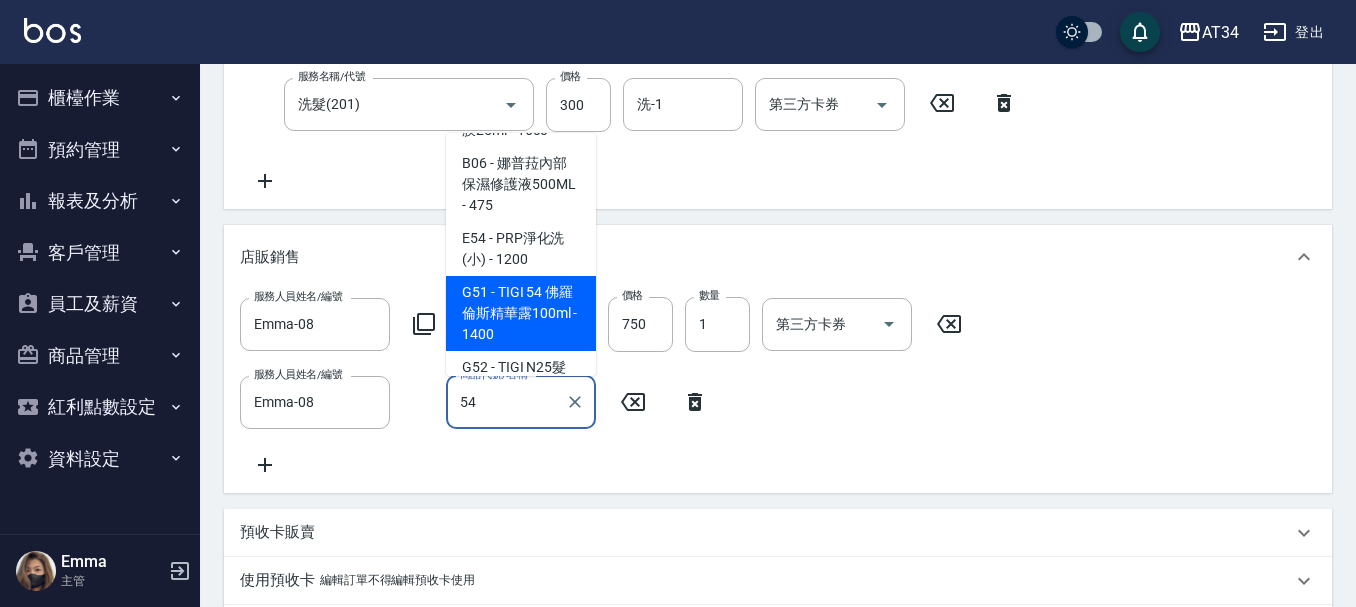 click on "G51 - TIGI 54 佛羅倫斯精華露100ml - 1400" at bounding box center (521, 313) 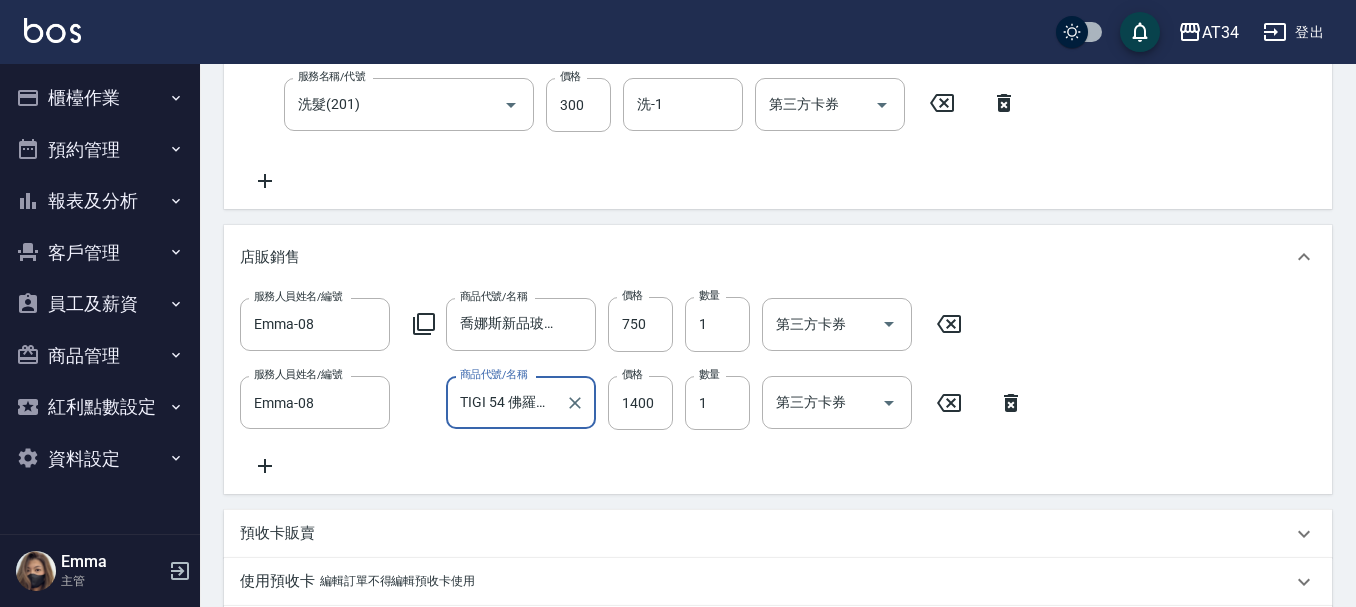 type on "TIGI 54 佛羅倫斯精華露100ml" 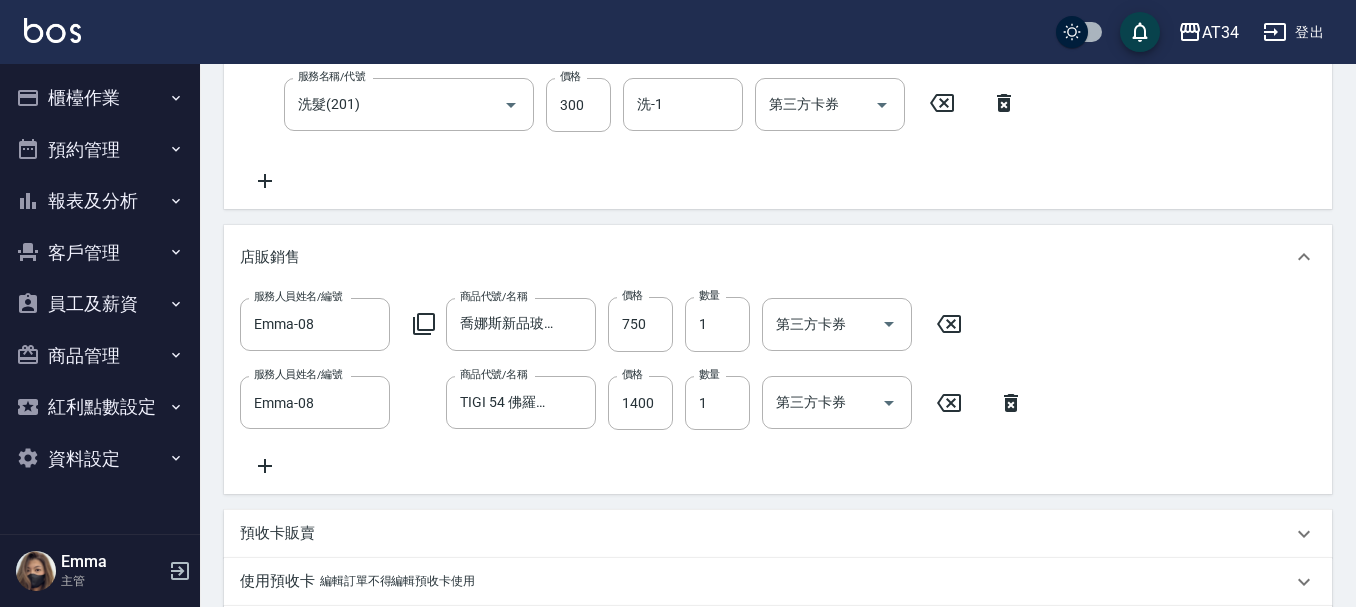 click 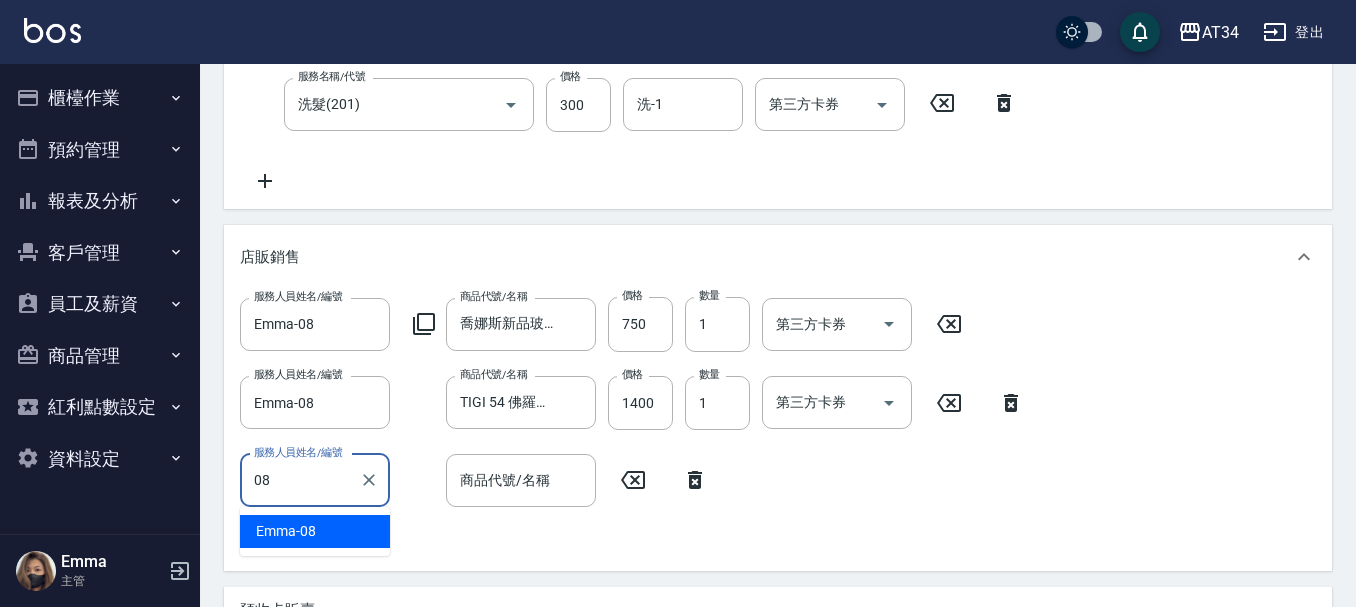 type on "Emma-08" 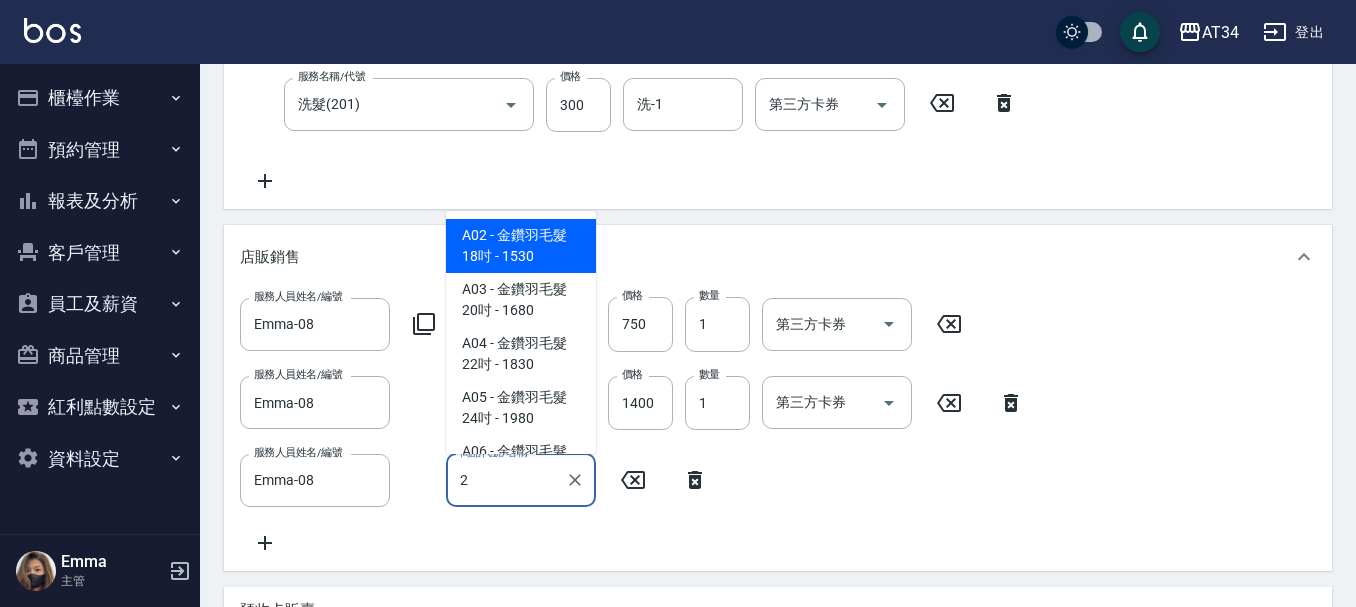 type on "25" 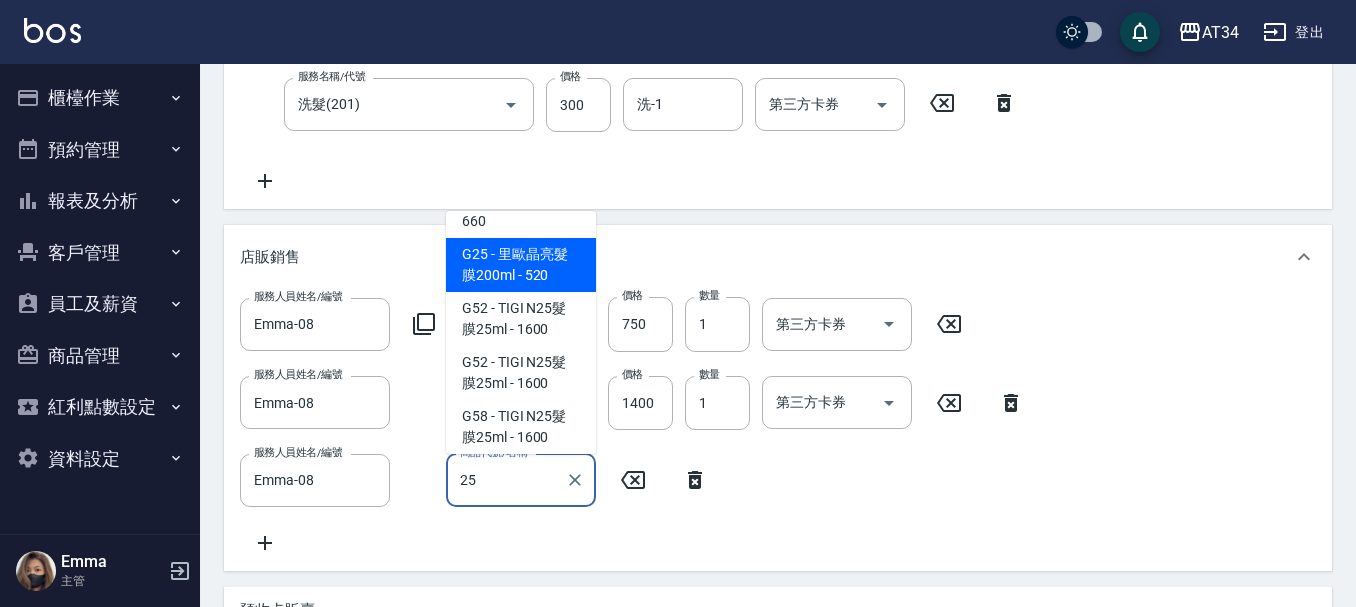 scroll, scrollTop: 700, scrollLeft: 0, axis: vertical 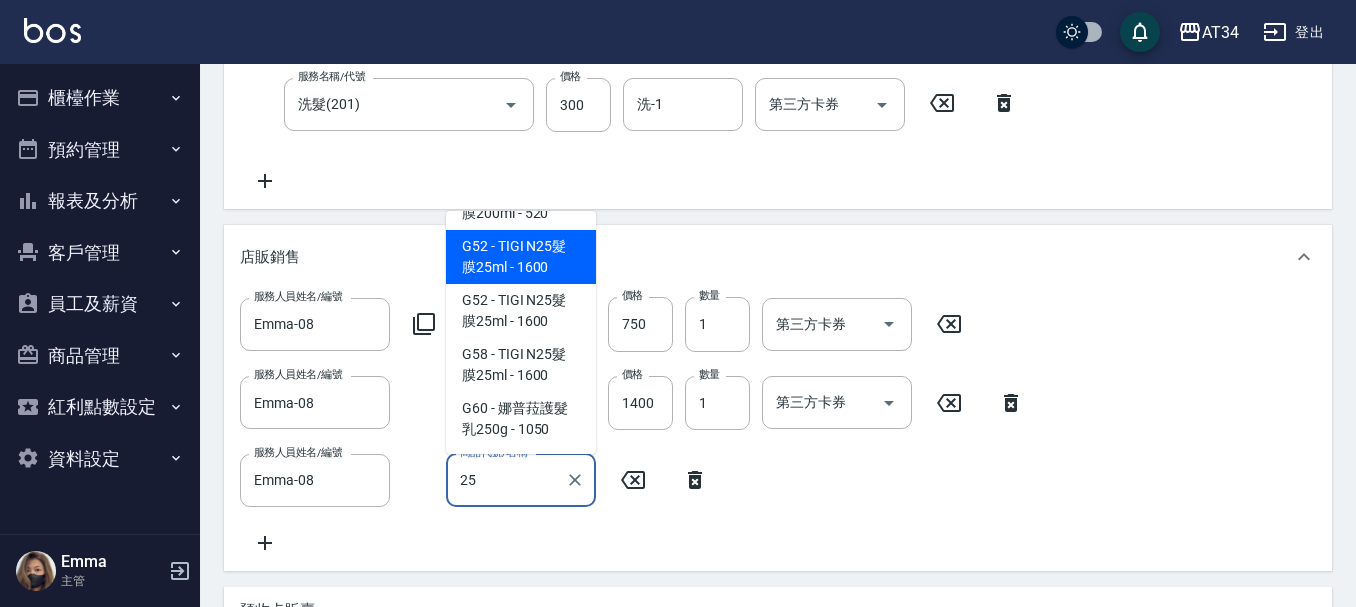 click on "G52 - TIGI N25髮膜25ml - 1600" at bounding box center [521, 257] 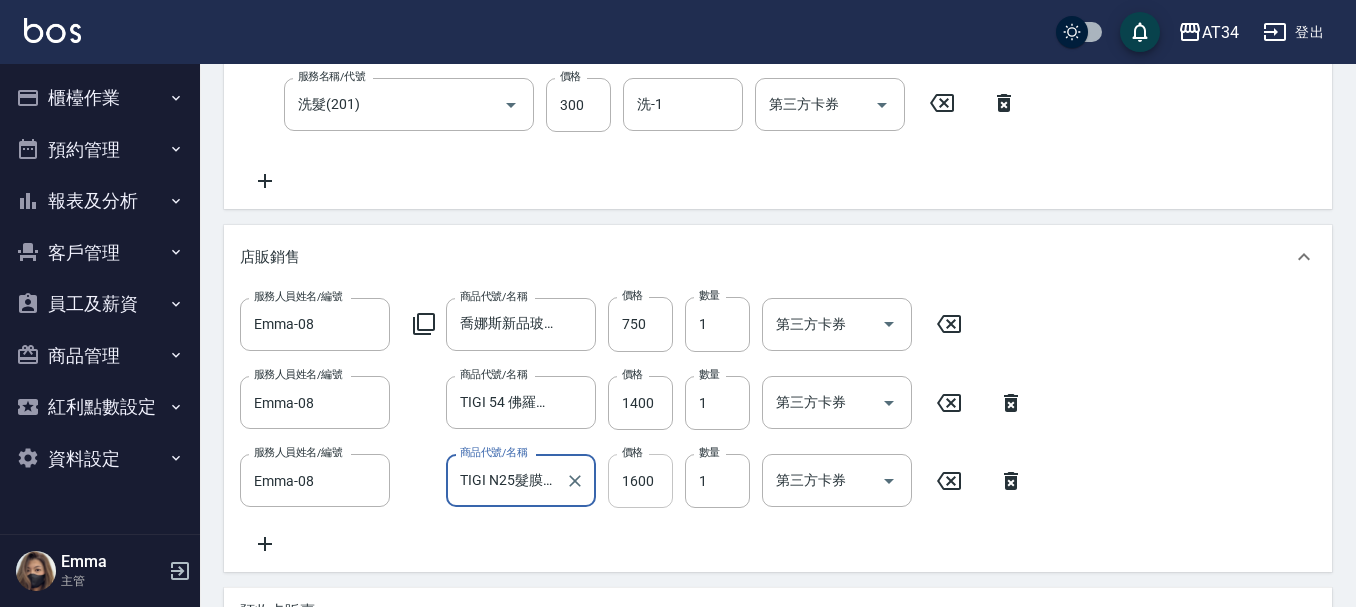 type on "TIGI N25髮膜25ml" 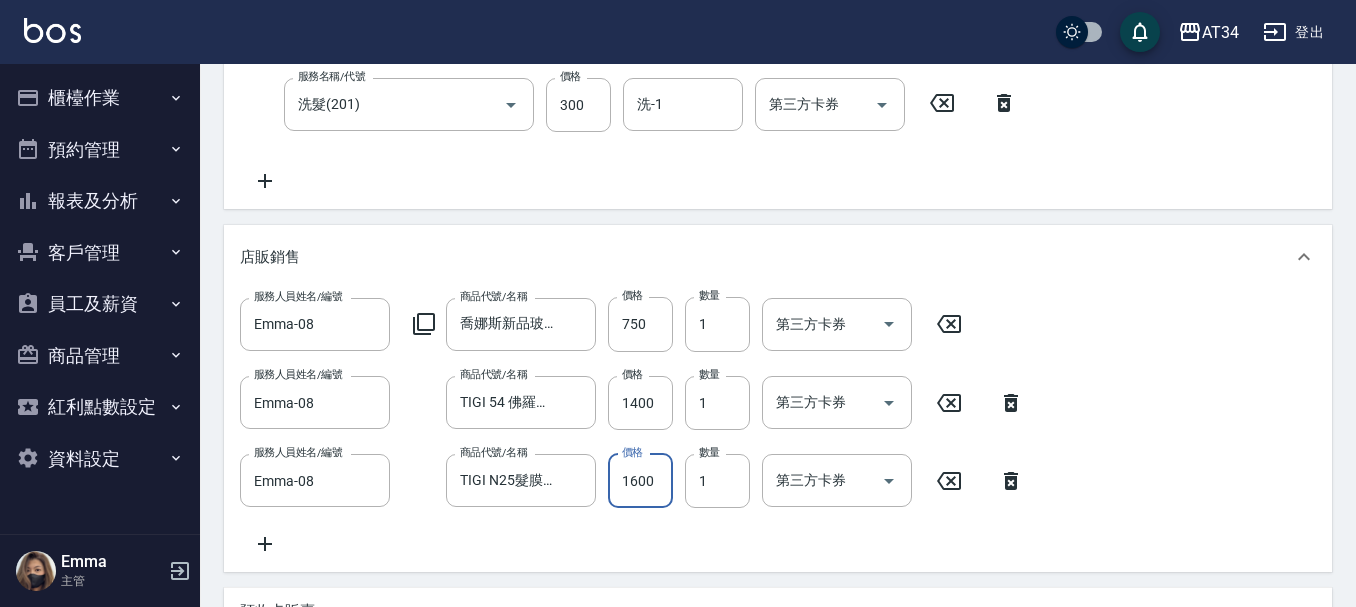 type on "1" 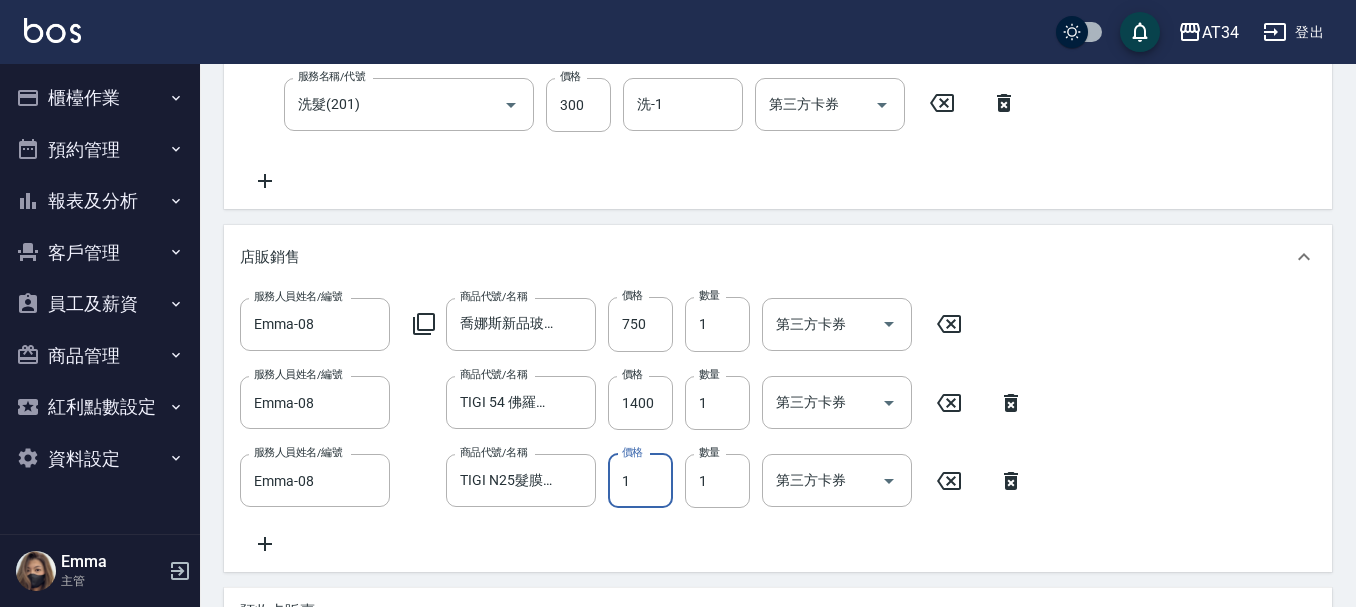 type on "340" 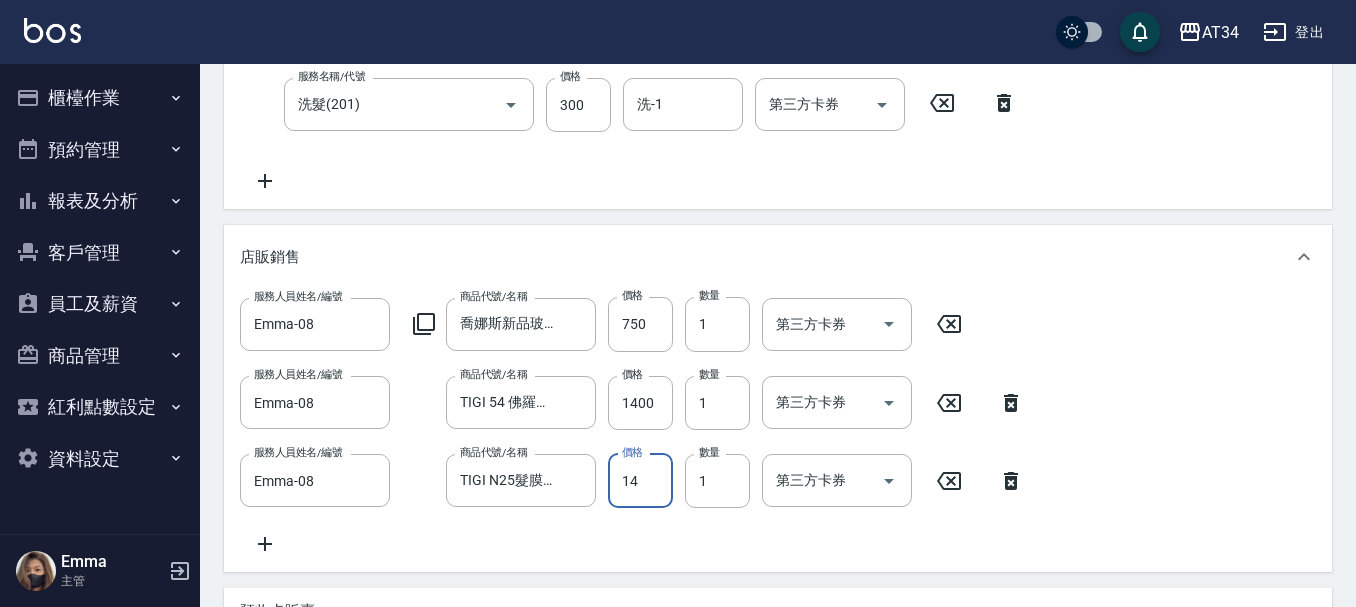 type on "144" 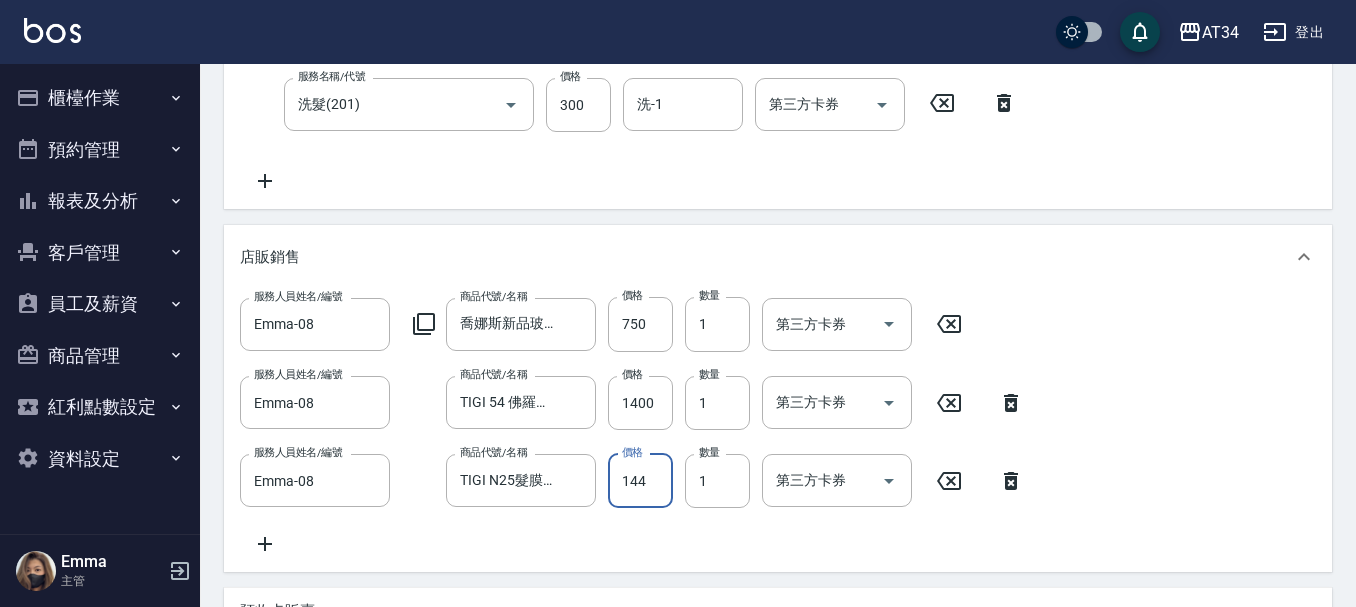 type on "480" 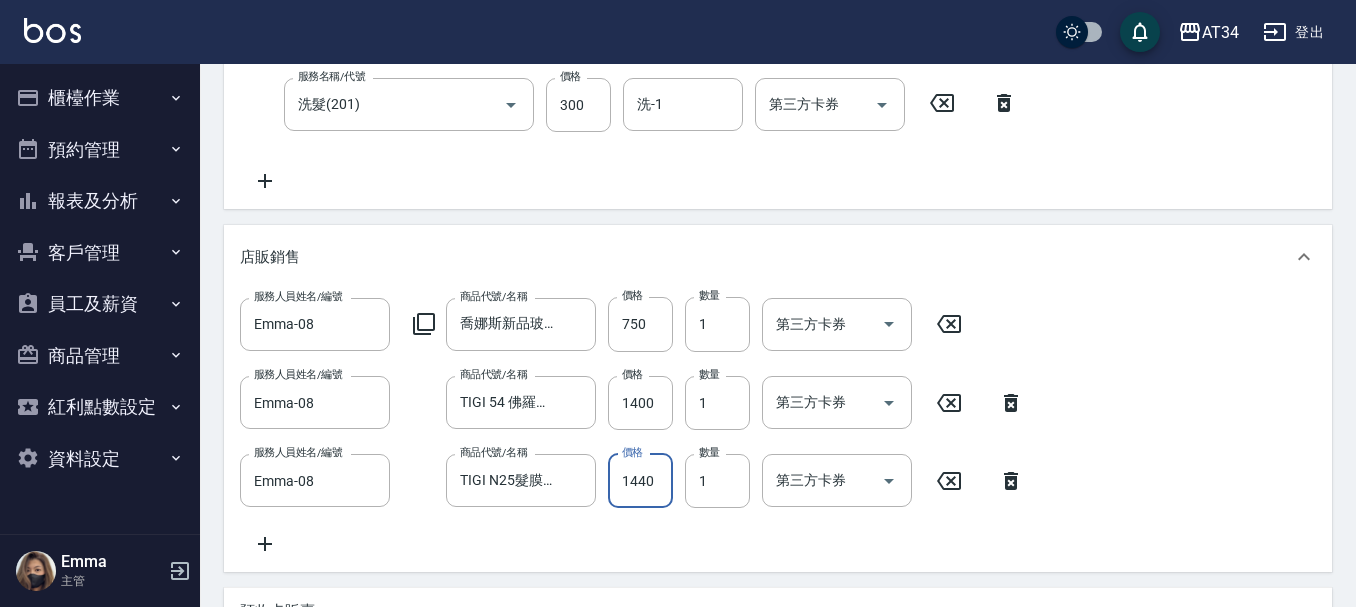 type on "1440" 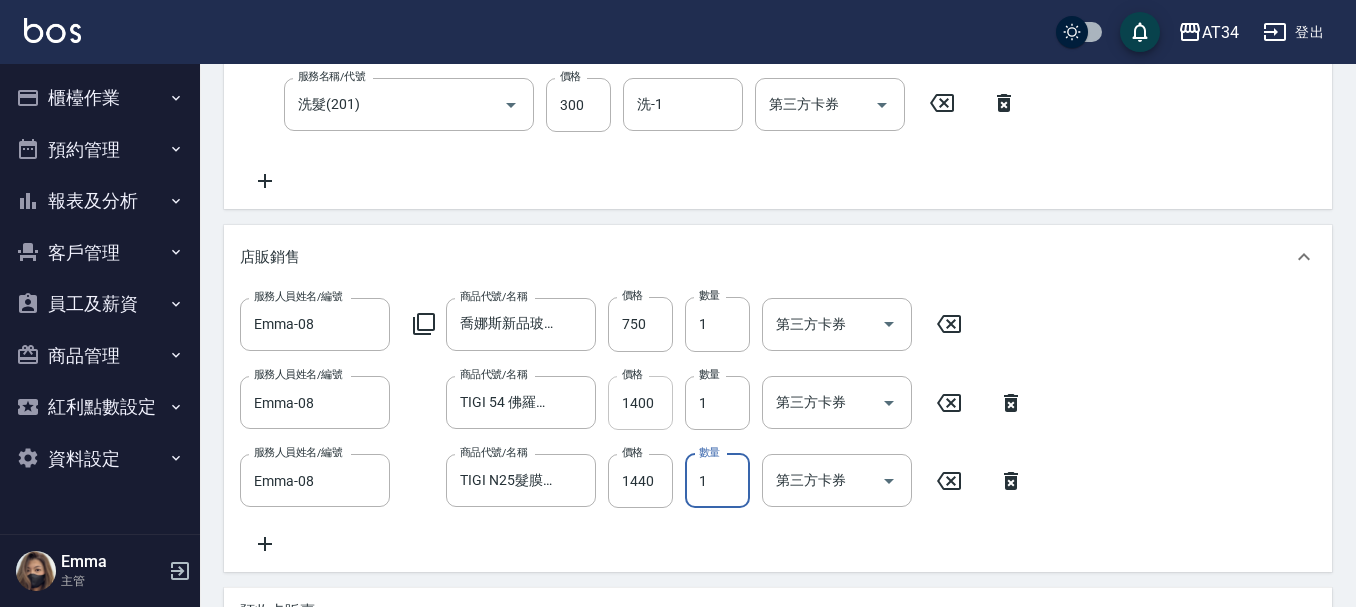 click on "1400" at bounding box center (640, 403) 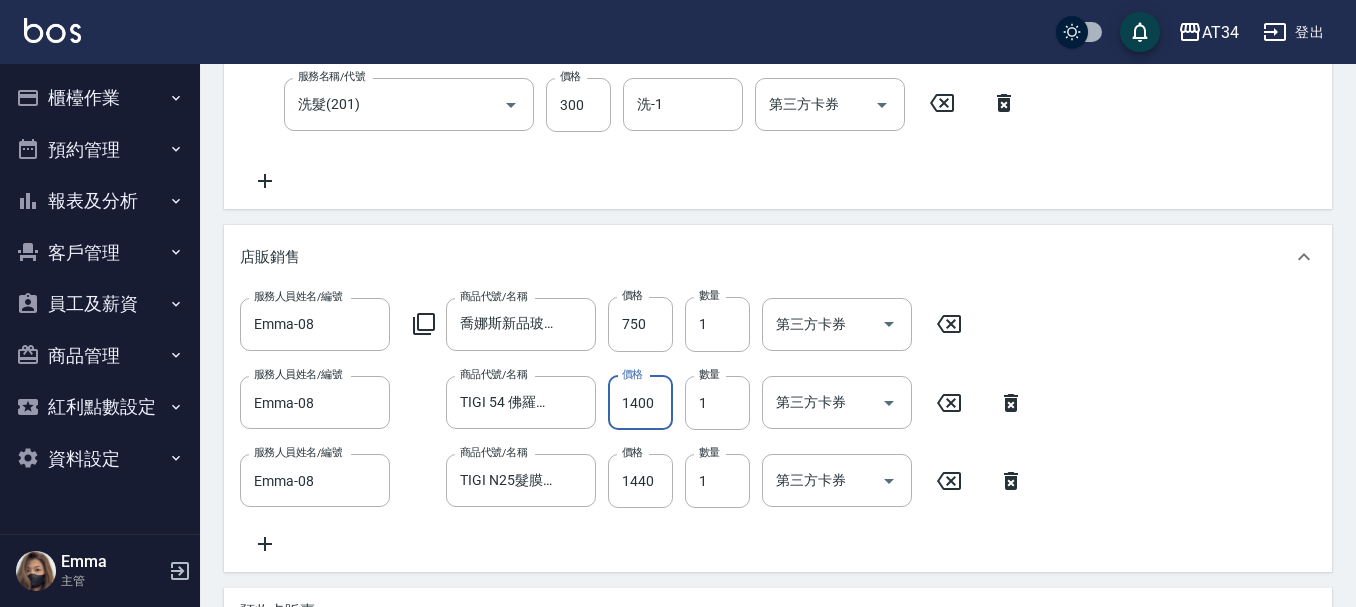 click on "1400" at bounding box center [640, 403] 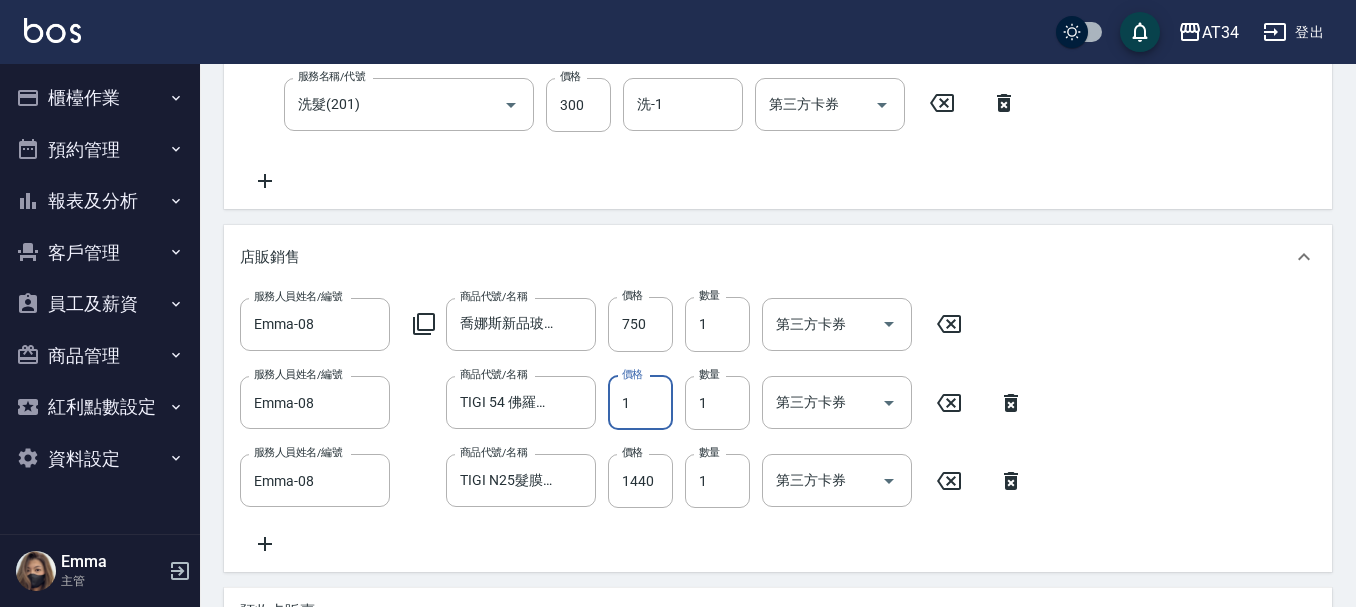 type on "12" 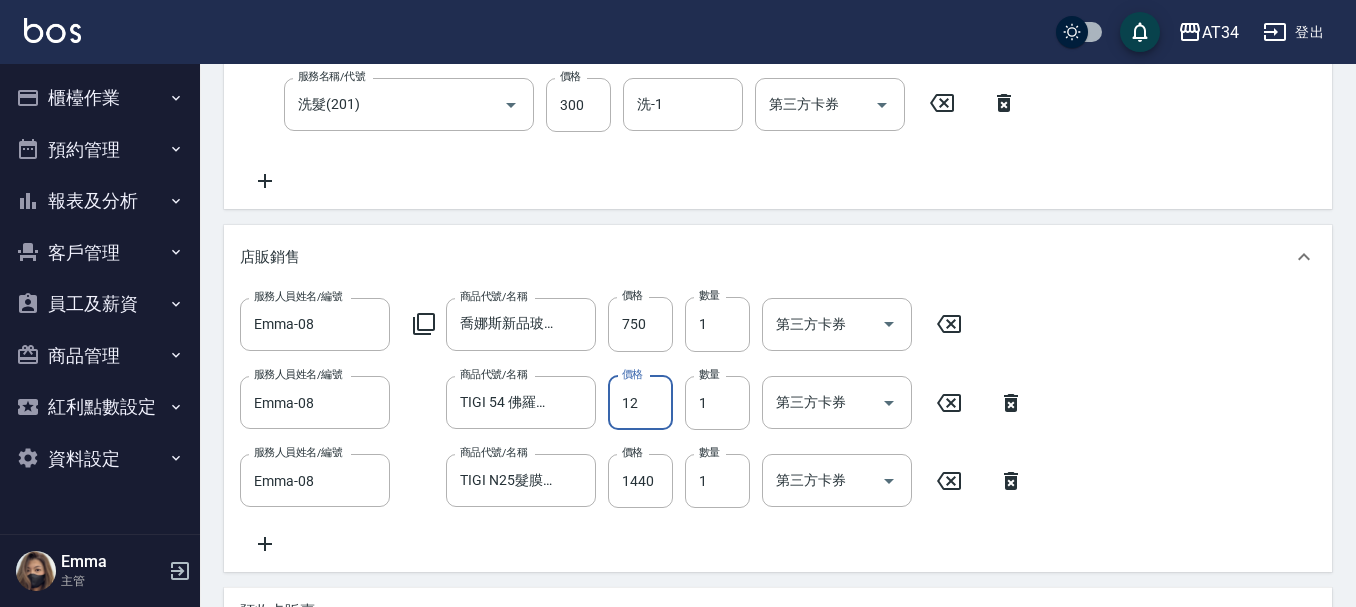 type on "360" 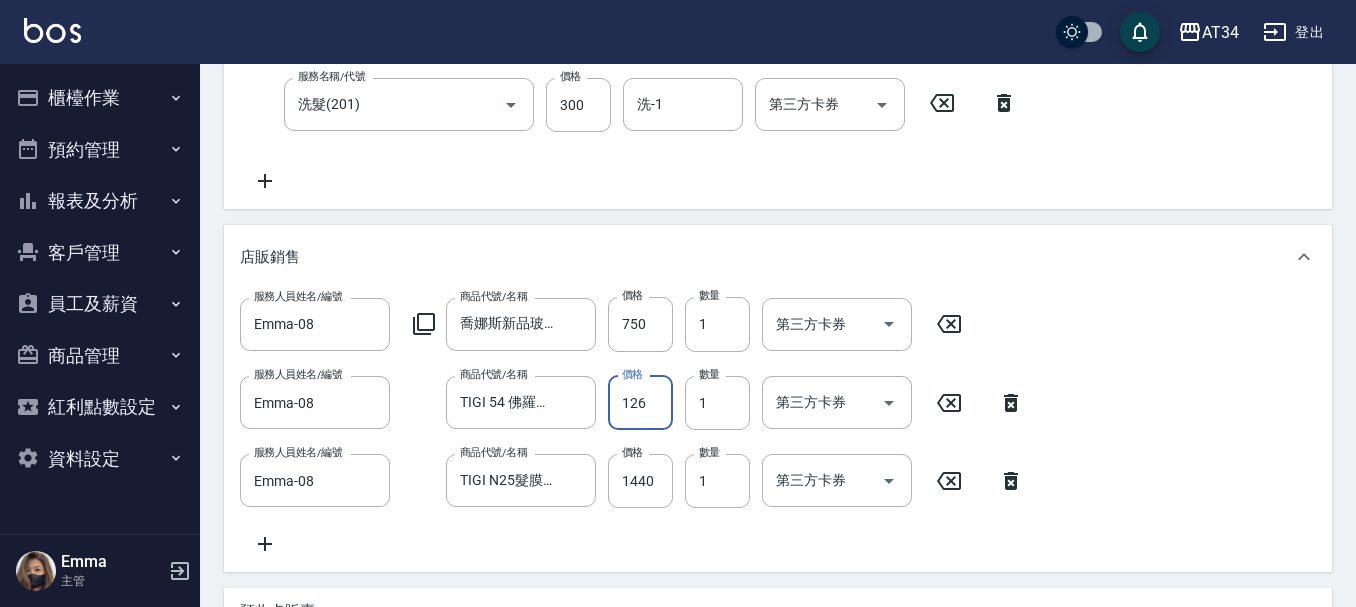 type on "1260" 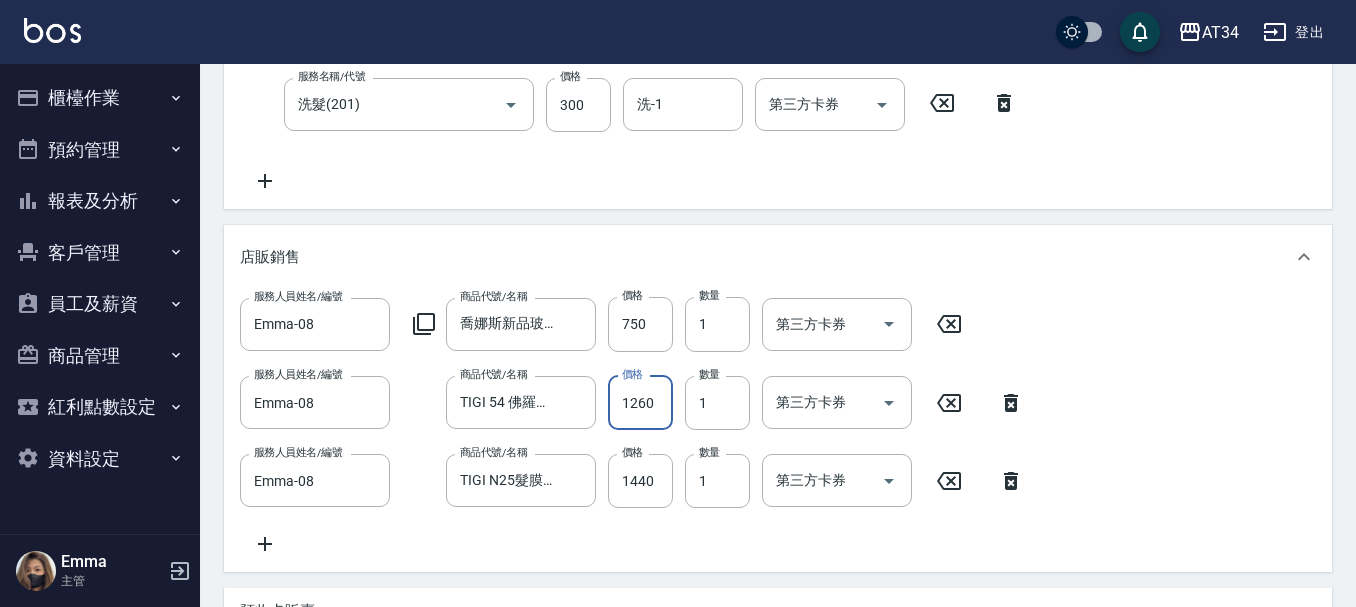 type on "470" 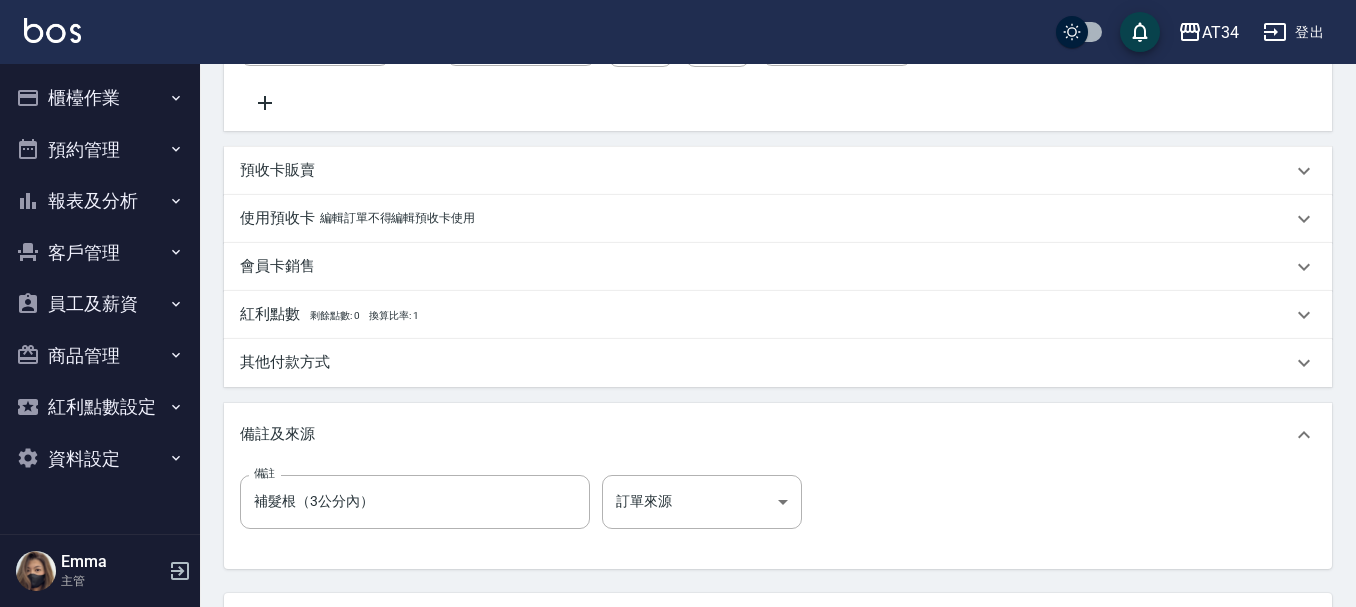 scroll, scrollTop: 1034, scrollLeft: 0, axis: vertical 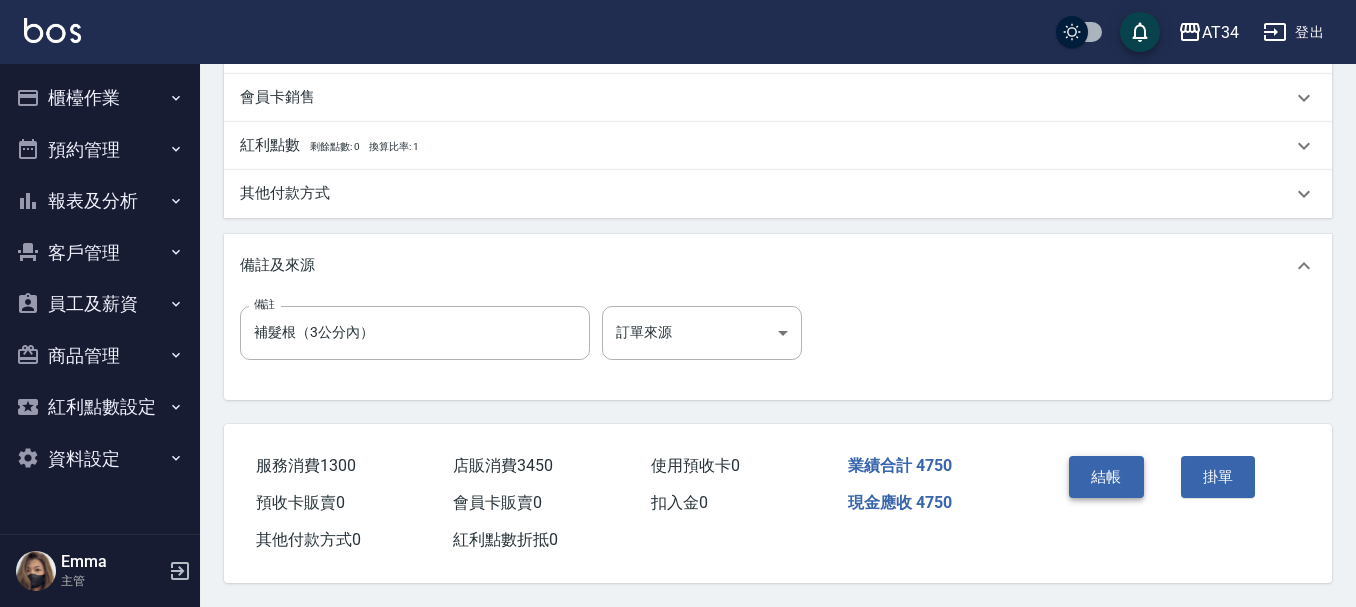 click on "結帳" at bounding box center (1106, 477) 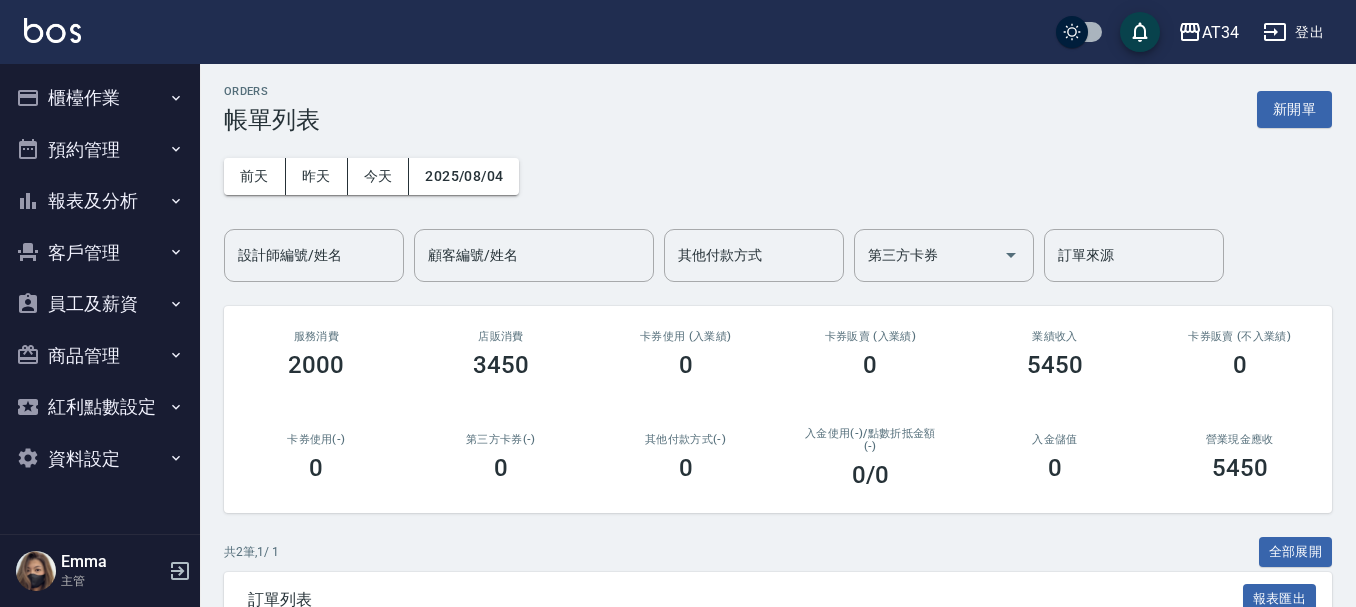 scroll, scrollTop: 0, scrollLeft: 0, axis: both 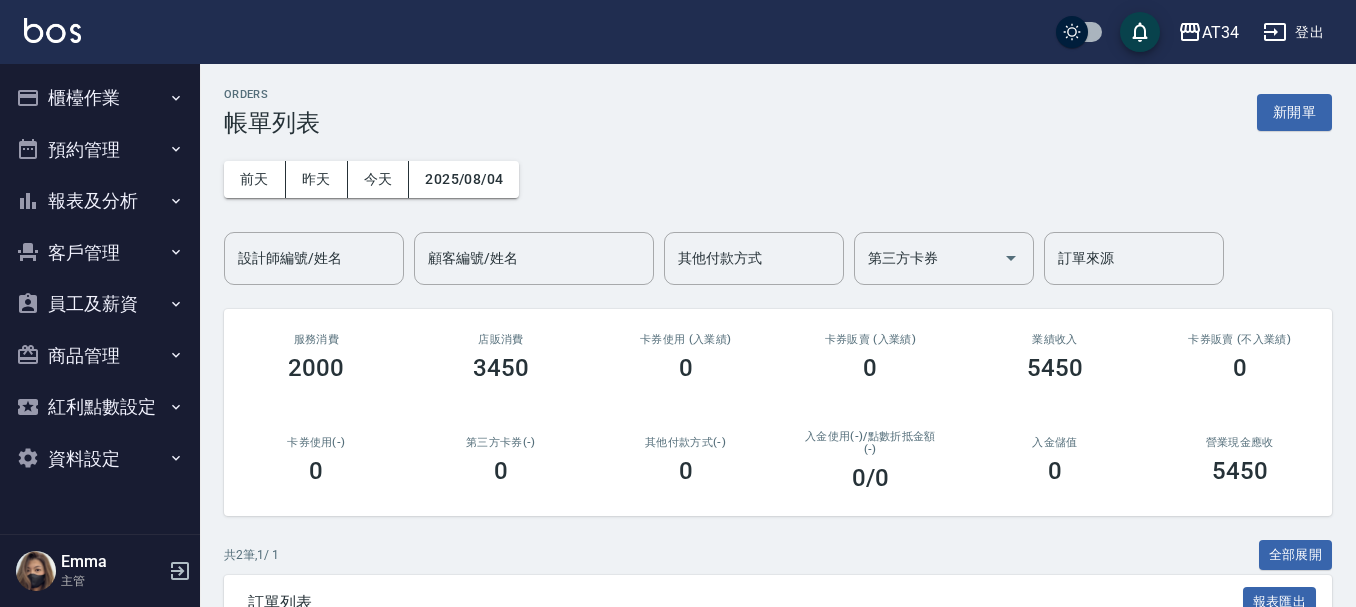 click on "櫃檯作業" at bounding box center (100, 98) 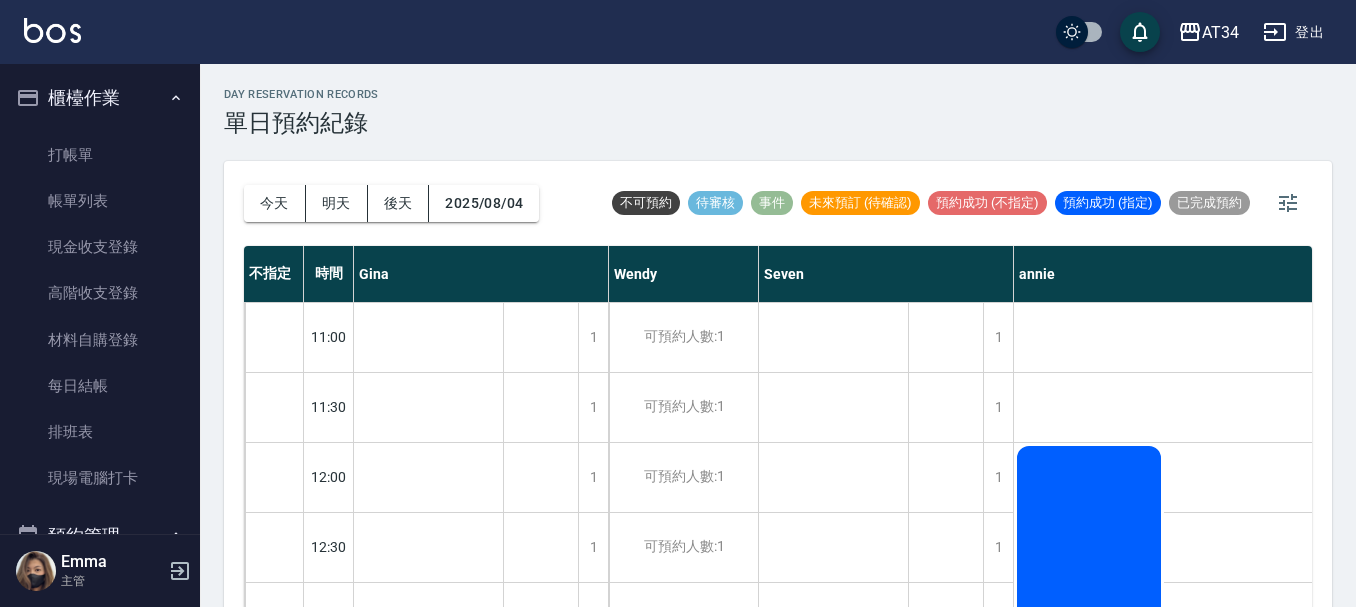 scroll, scrollTop: 0, scrollLeft: 0, axis: both 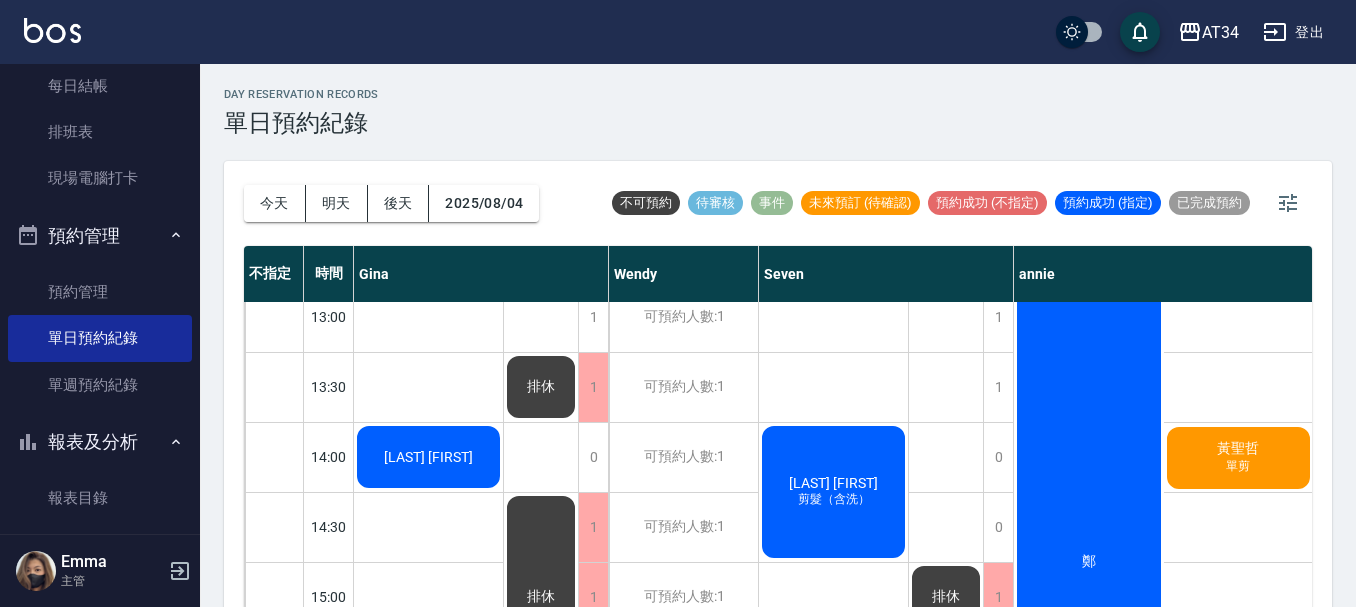 click on "[LAST] [FIRST]" at bounding box center (428, 457) 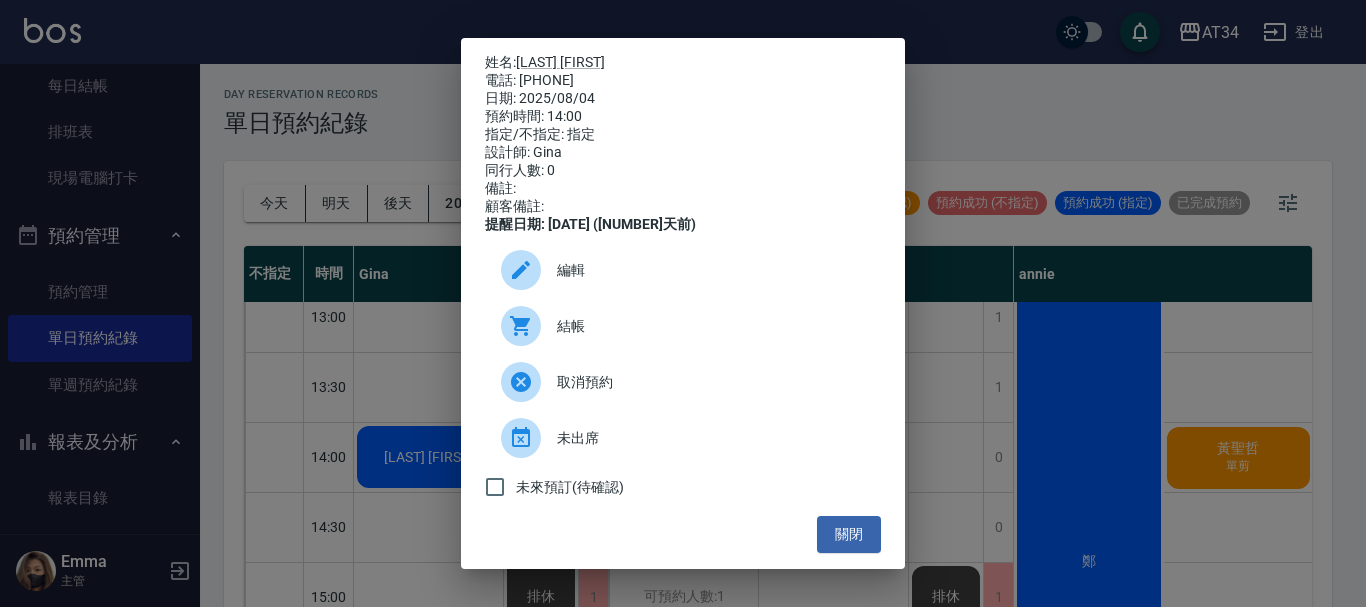 click on "結帳" at bounding box center [711, 326] 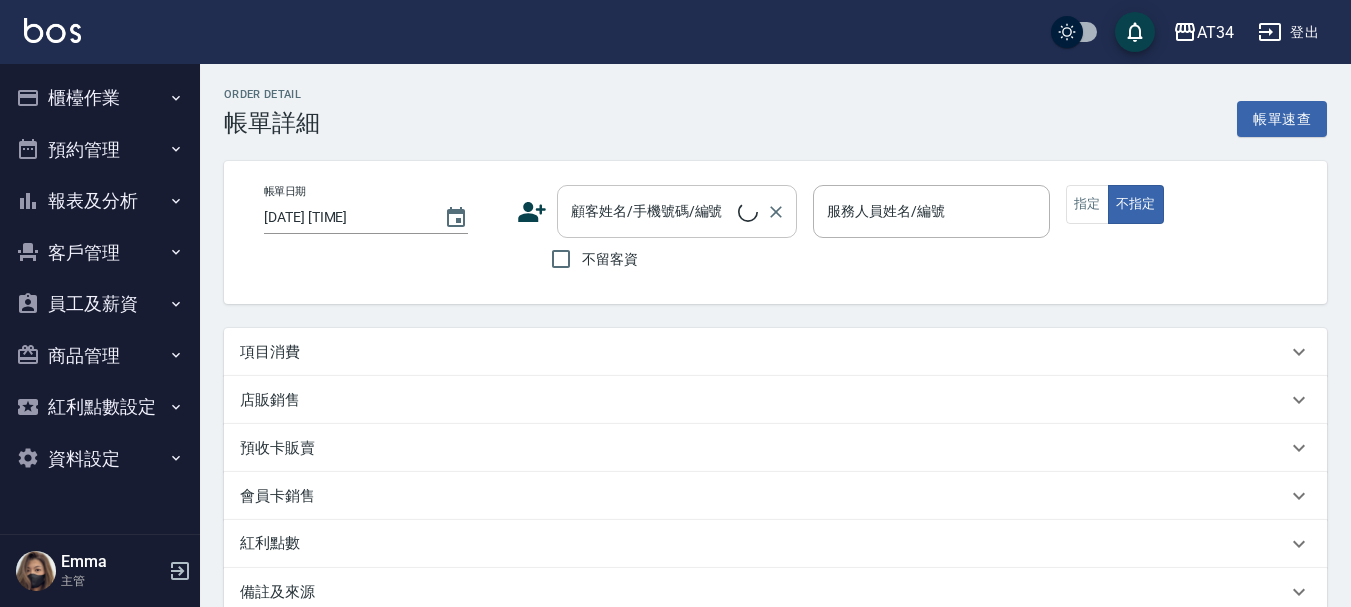 type on "[DATE] [TIME]" 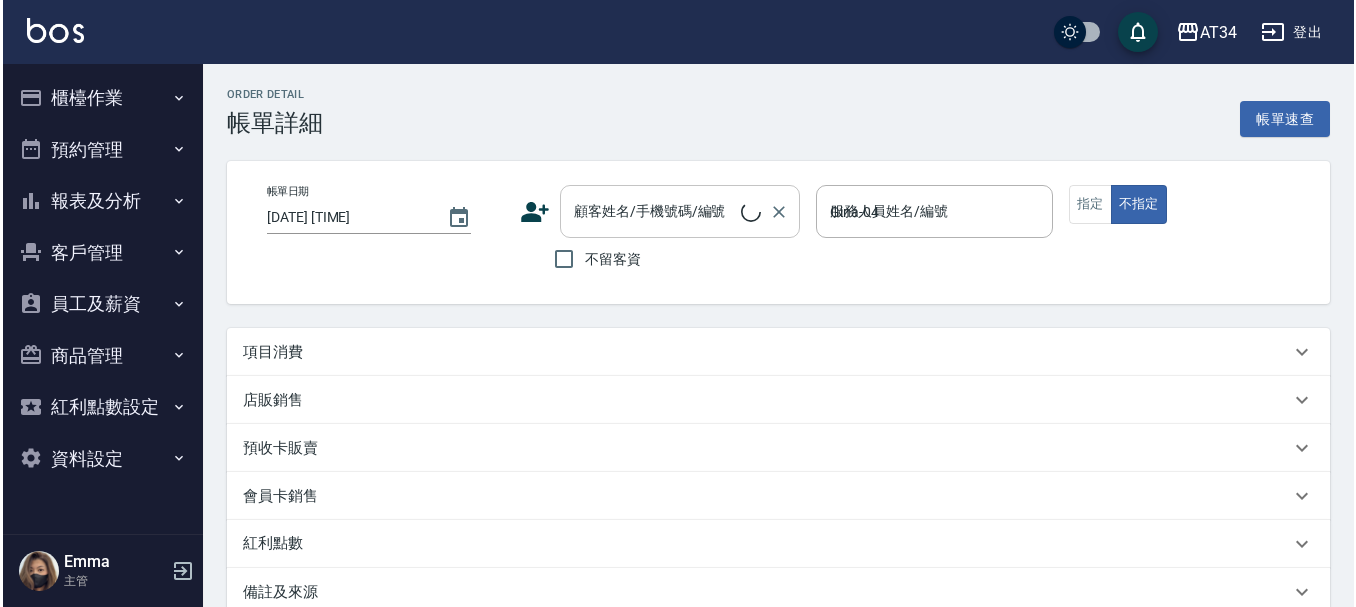 scroll, scrollTop: 0, scrollLeft: 0, axis: both 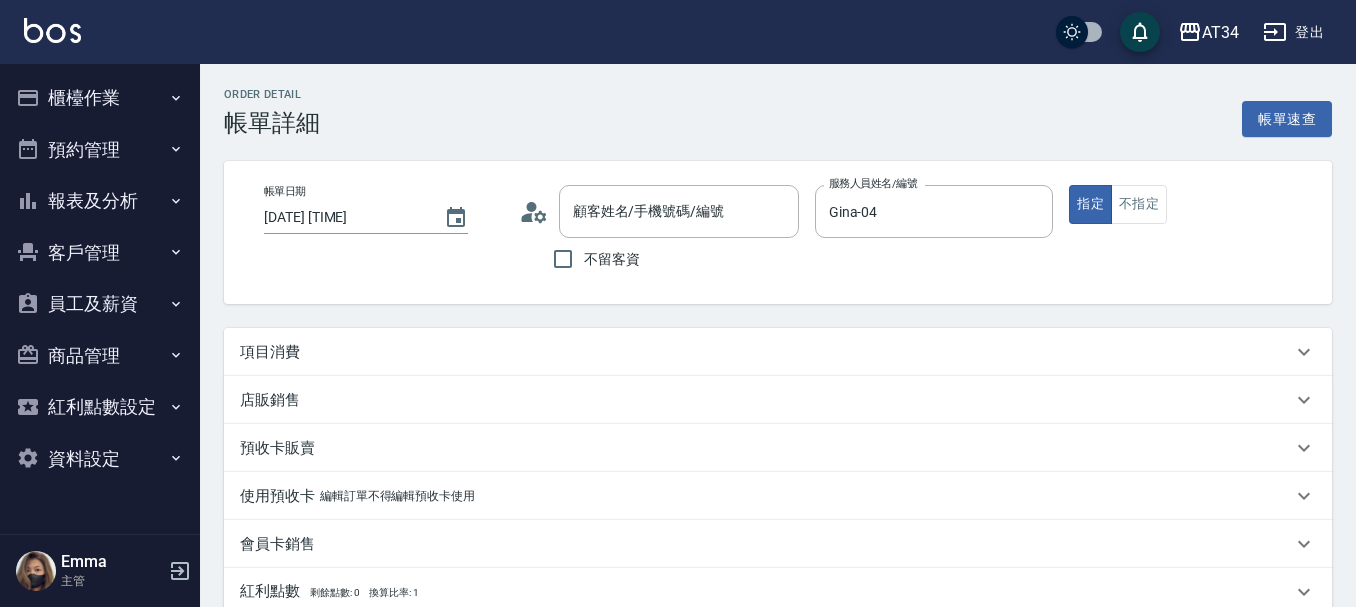 type on "[FIRST] [LAST]/[PHONE]/[PHONE]" 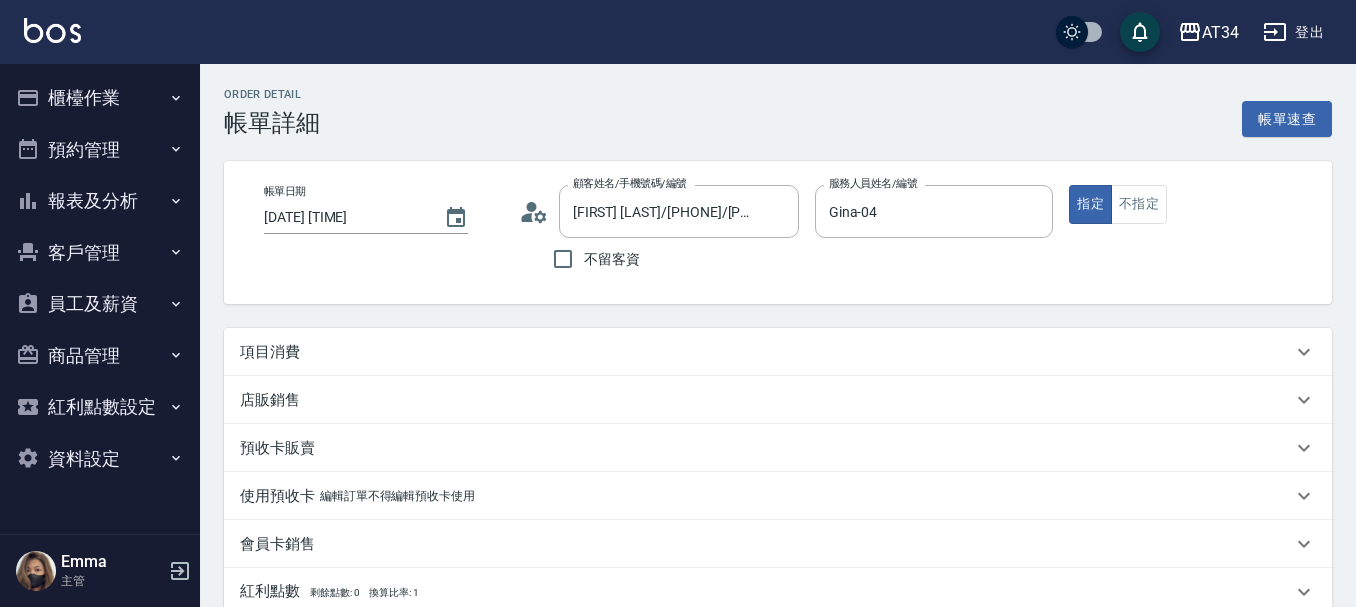 click on "項目消費" at bounding box center [766, 352] 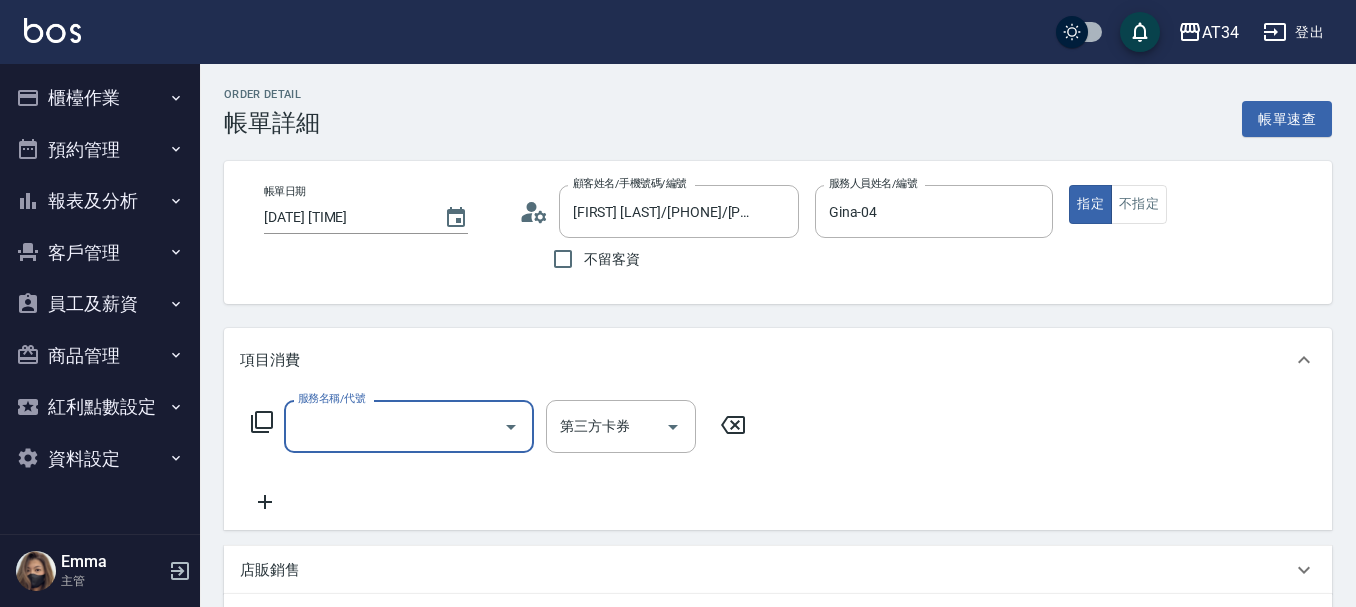 scroll, scrollTop: 0, scrollLeft: 0, axis: both 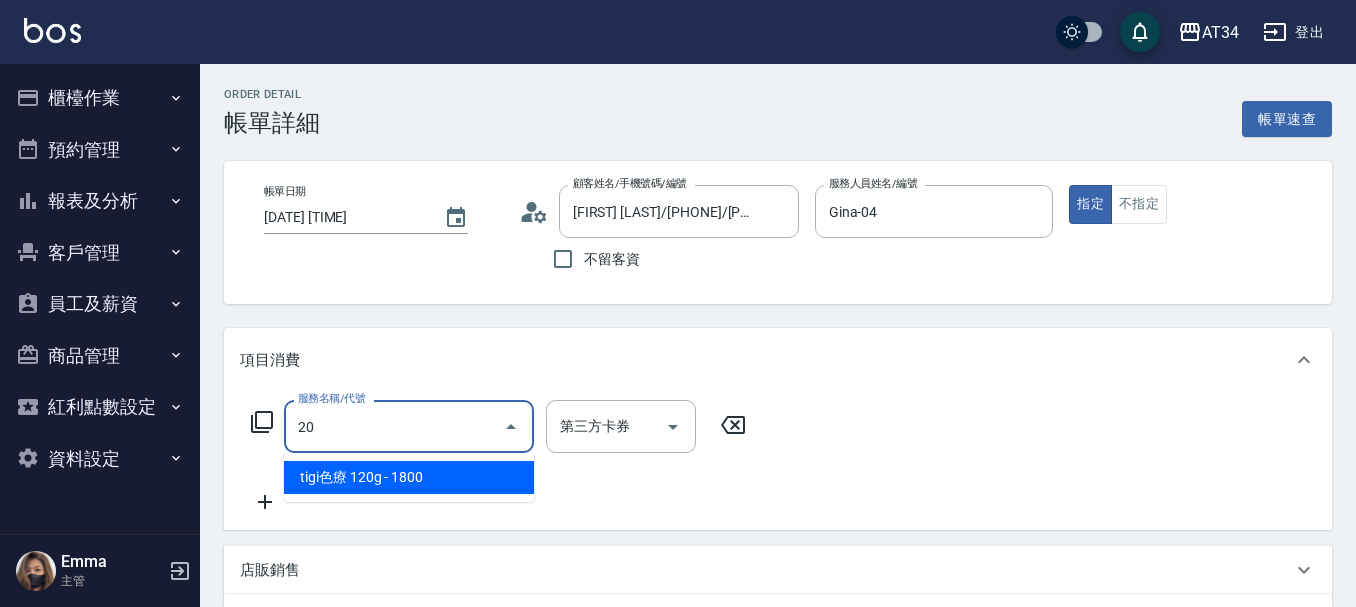 type on "201" 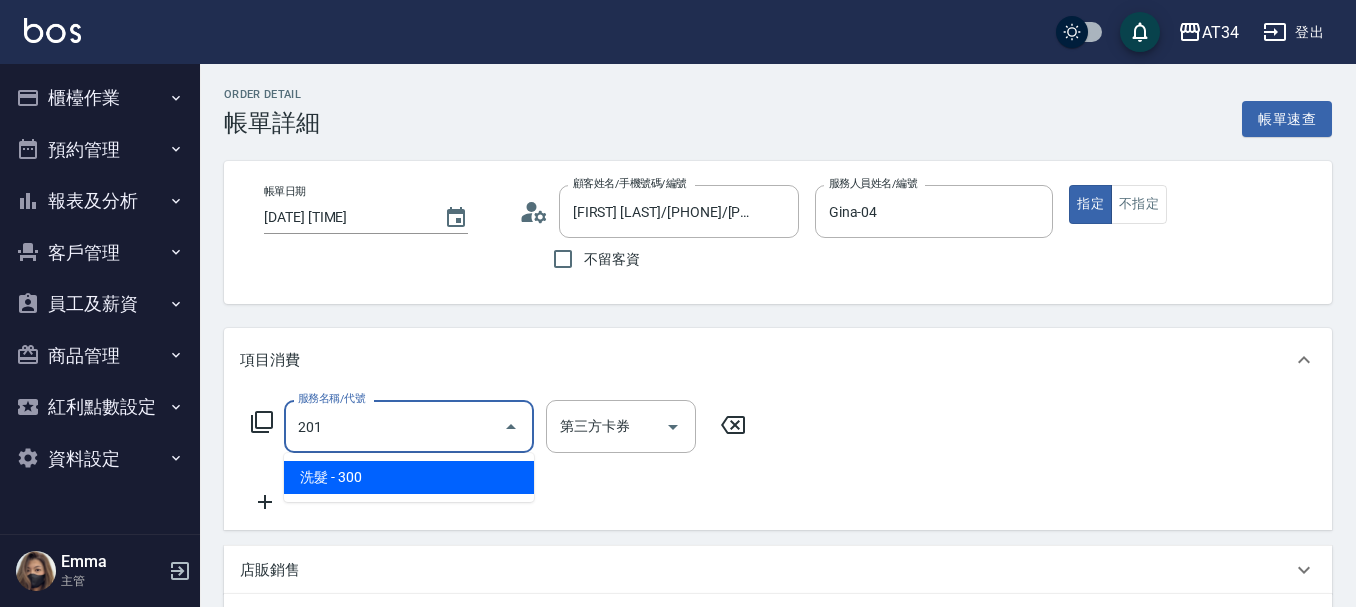 type on "30" 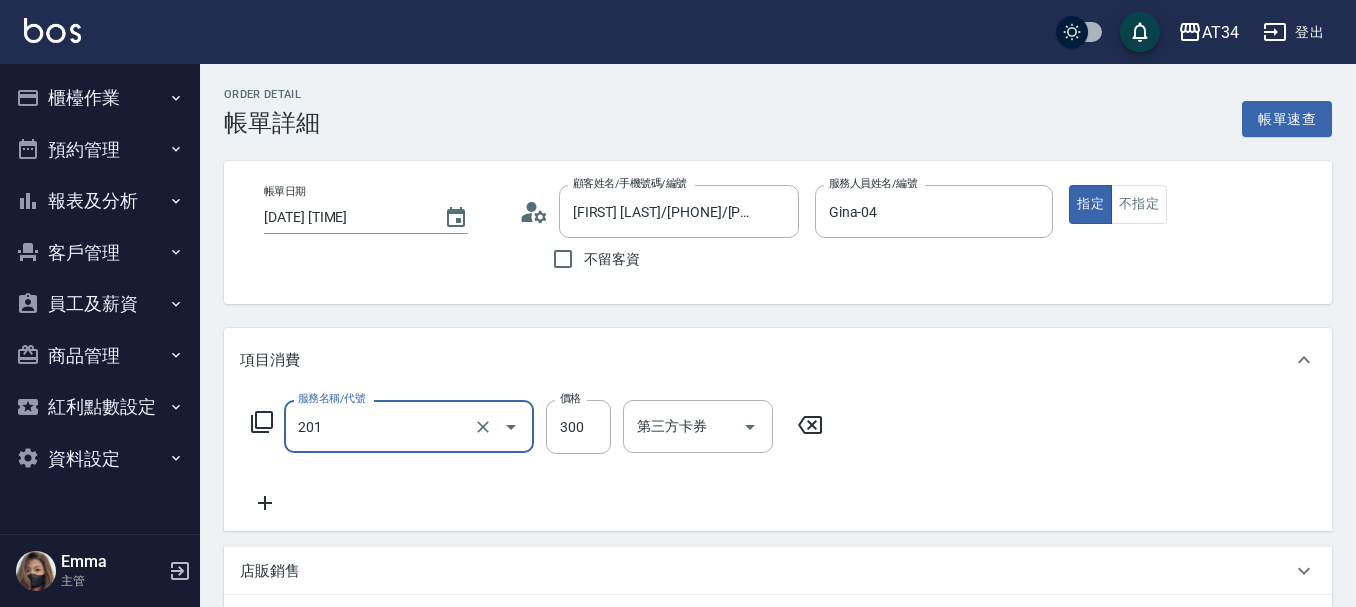 type on "洗髮(201)" 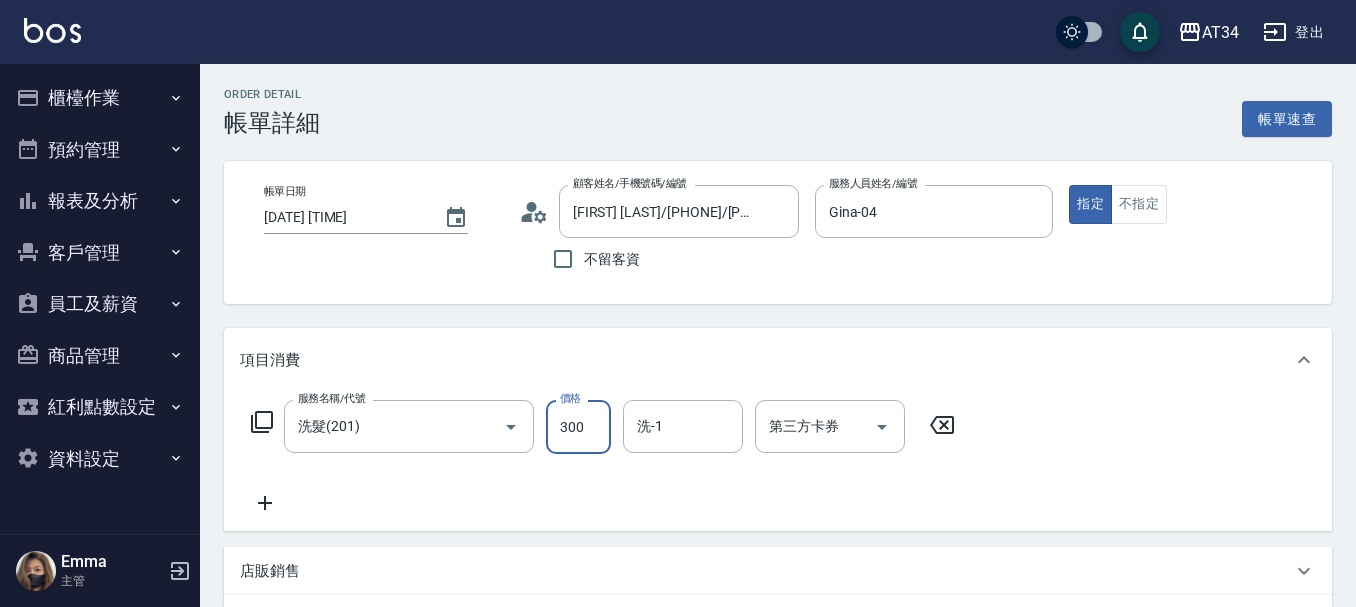 type on "2" 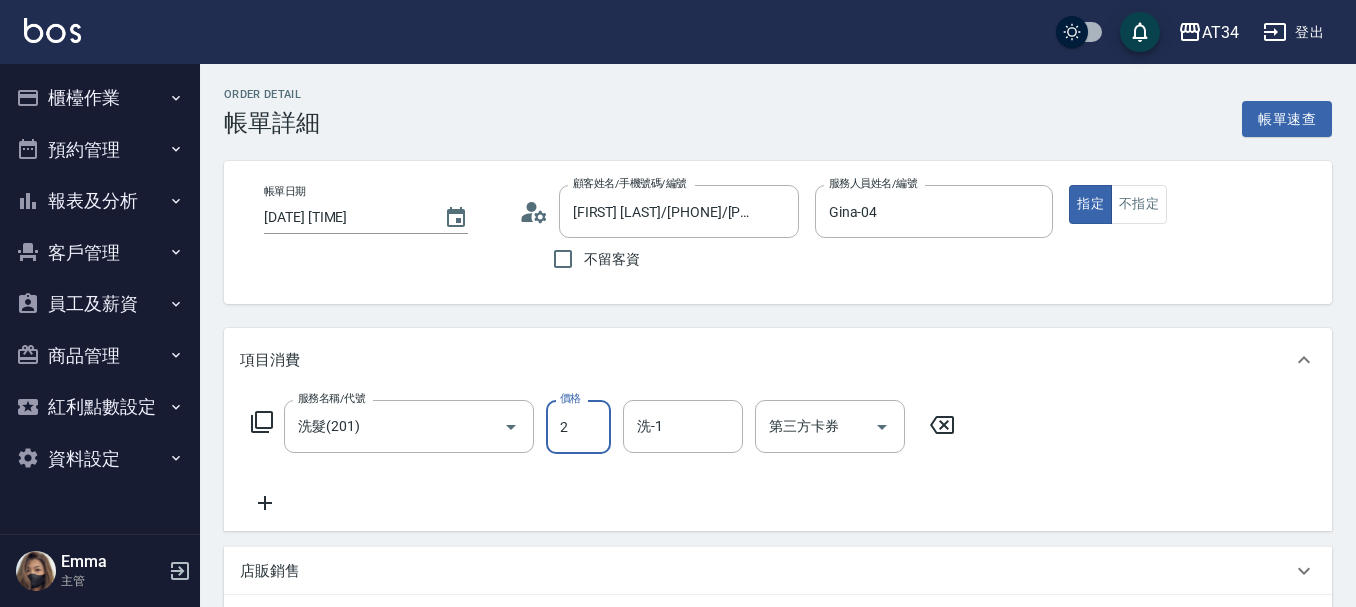 type on "0" 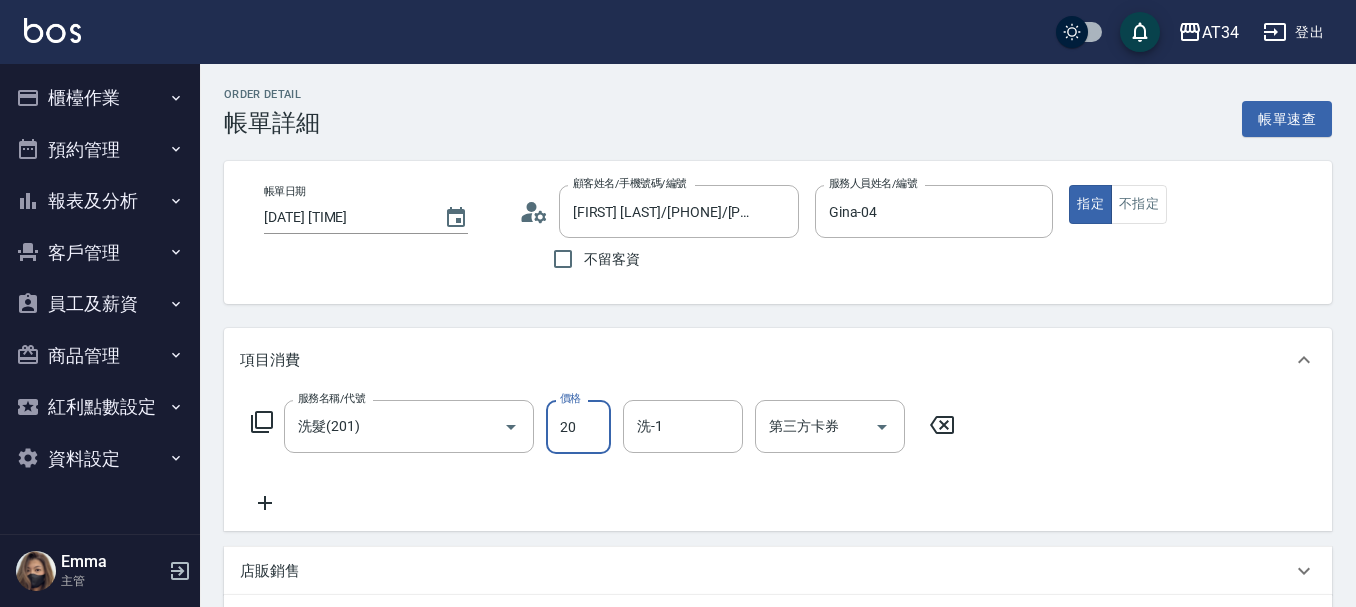 type on "20" 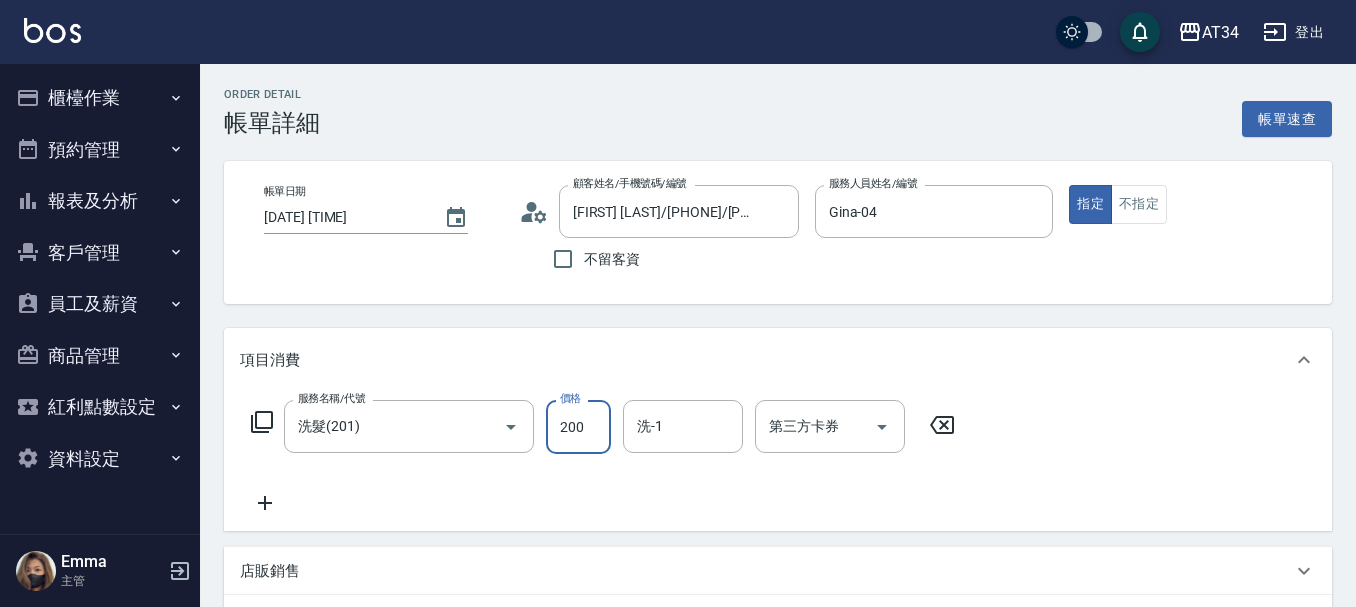 type on "200" 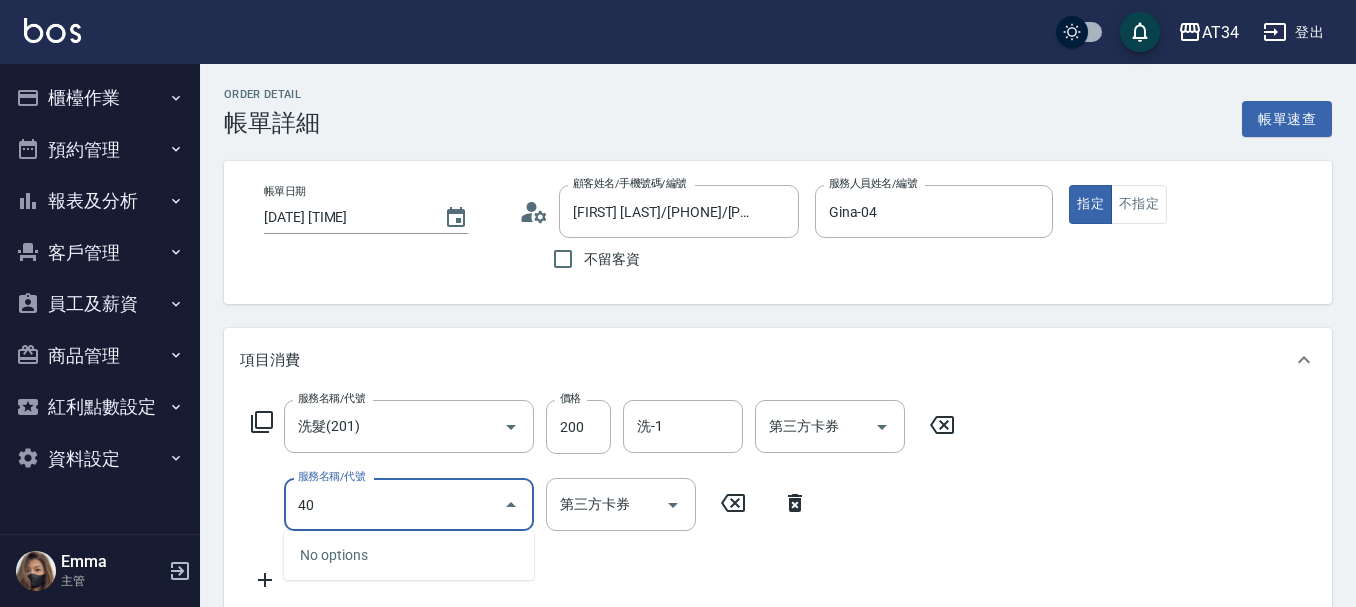 type on "401" 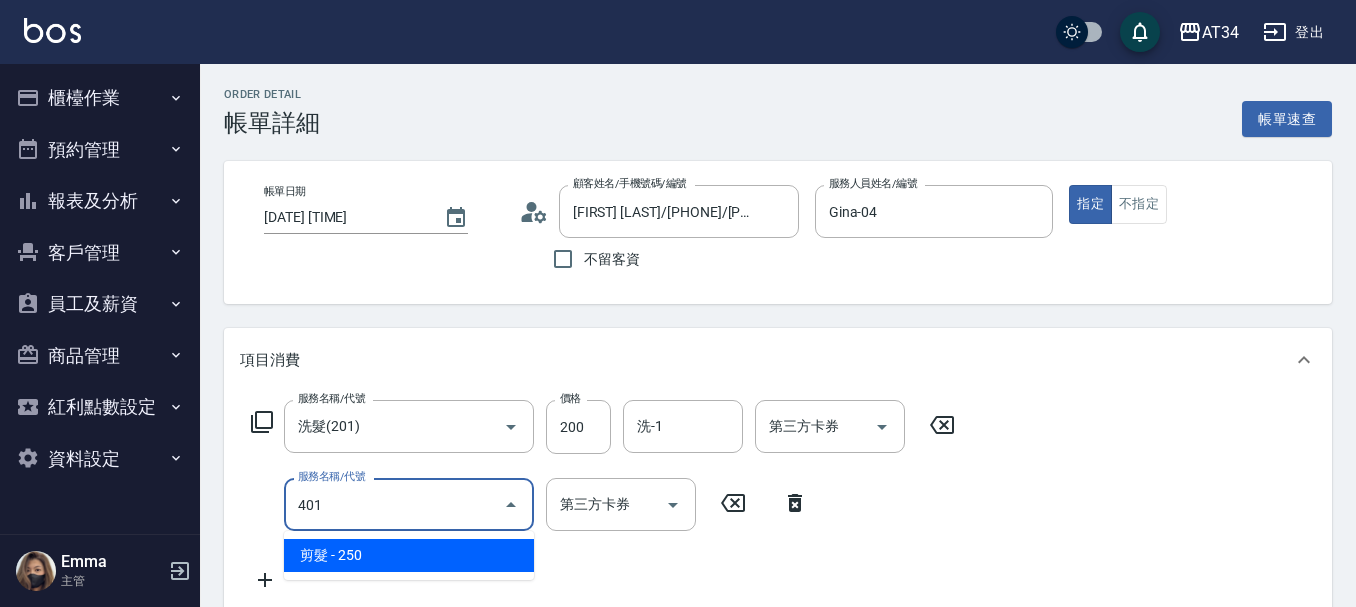 type on "40" 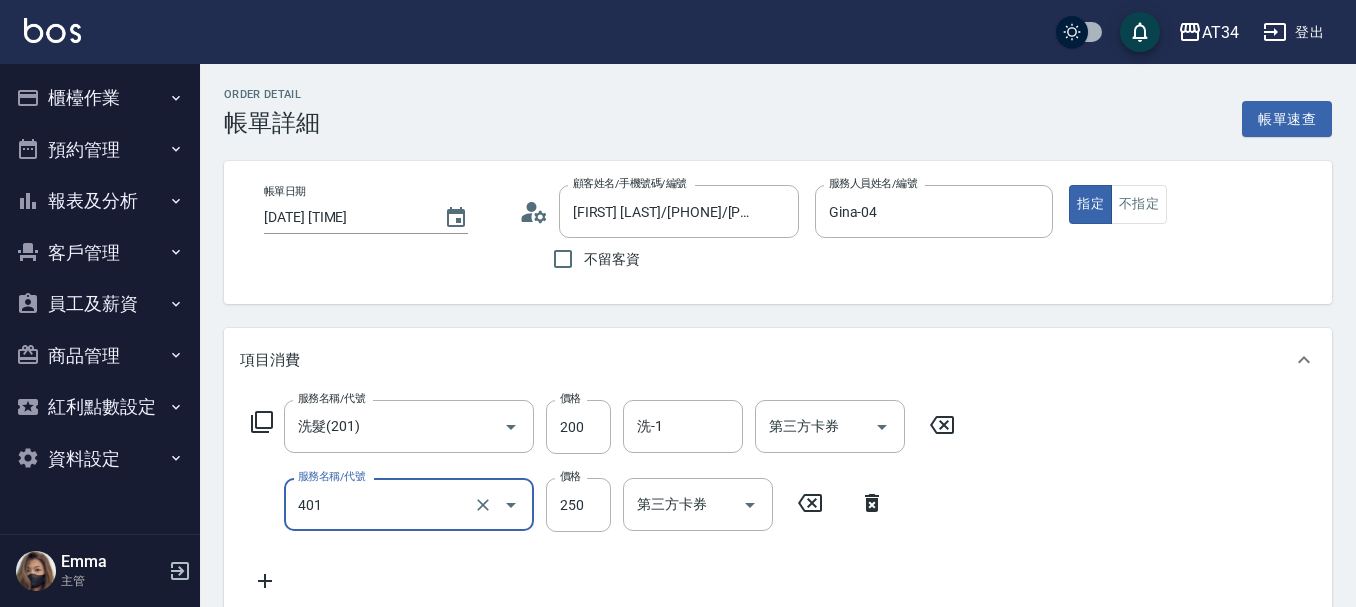 type on "剪髮(401)" 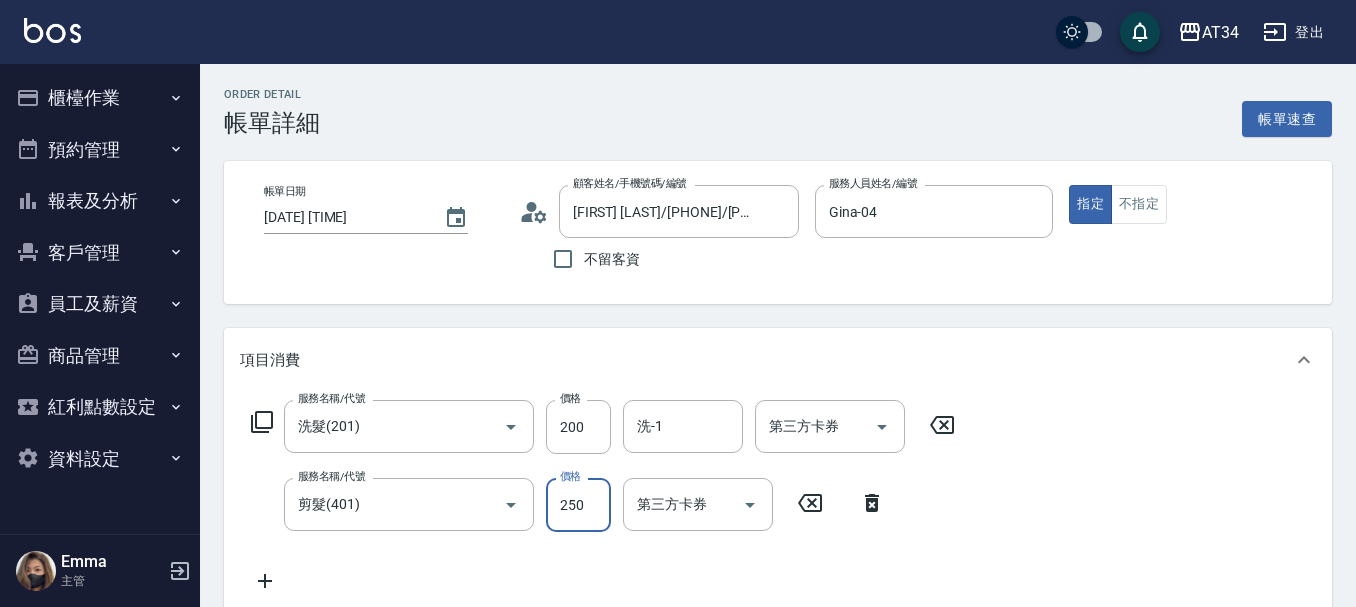 type on "4" 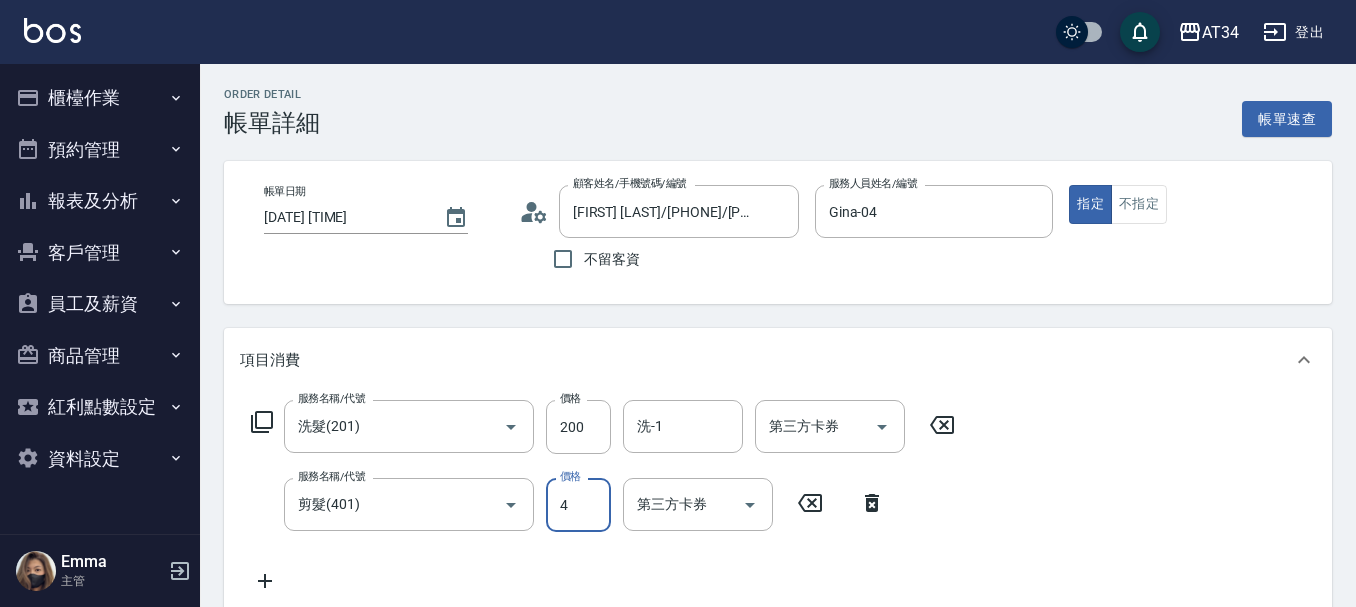 type on "20" 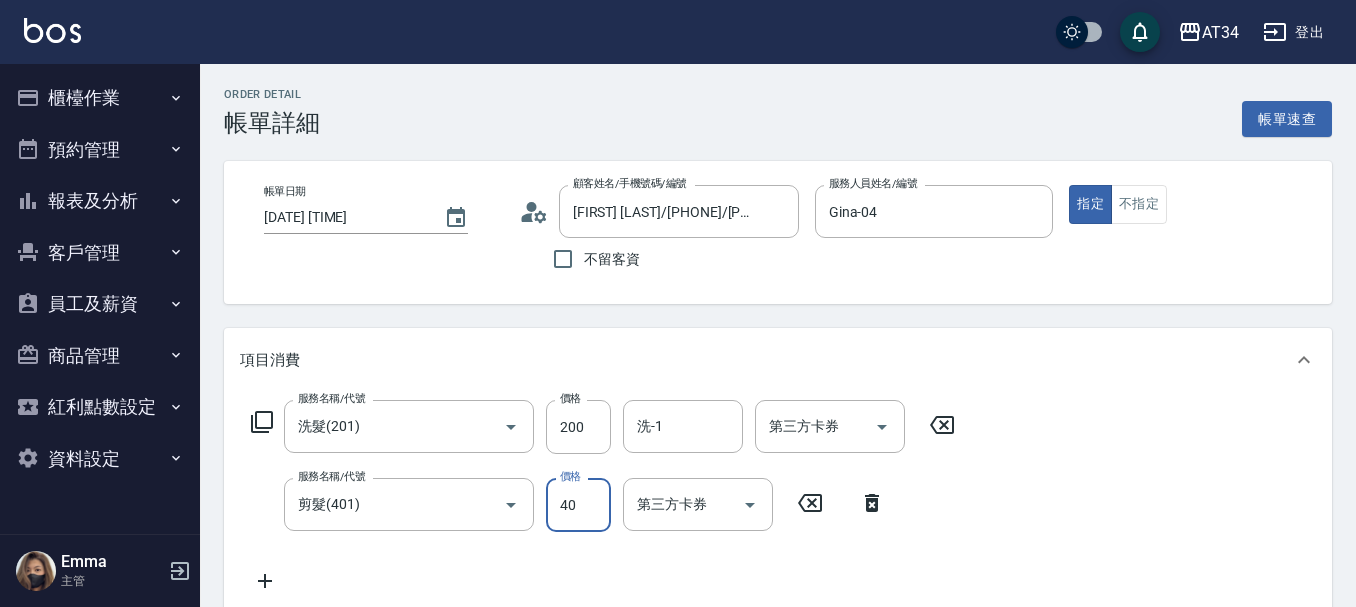type on "400" 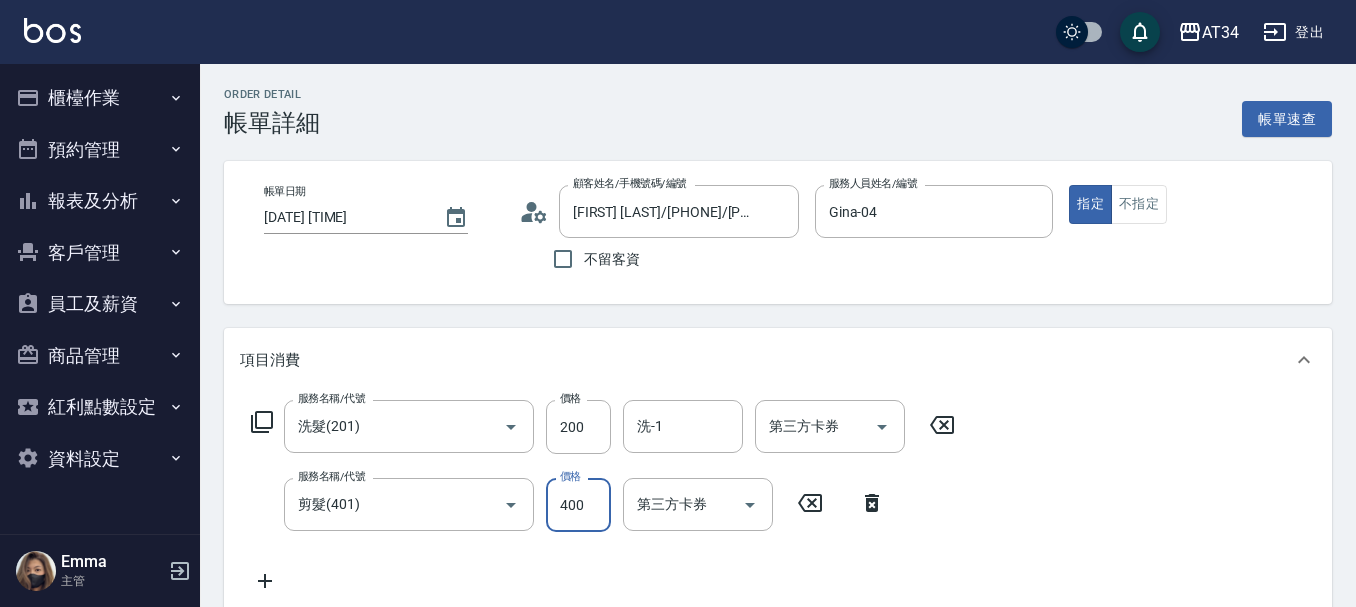 type on "60" 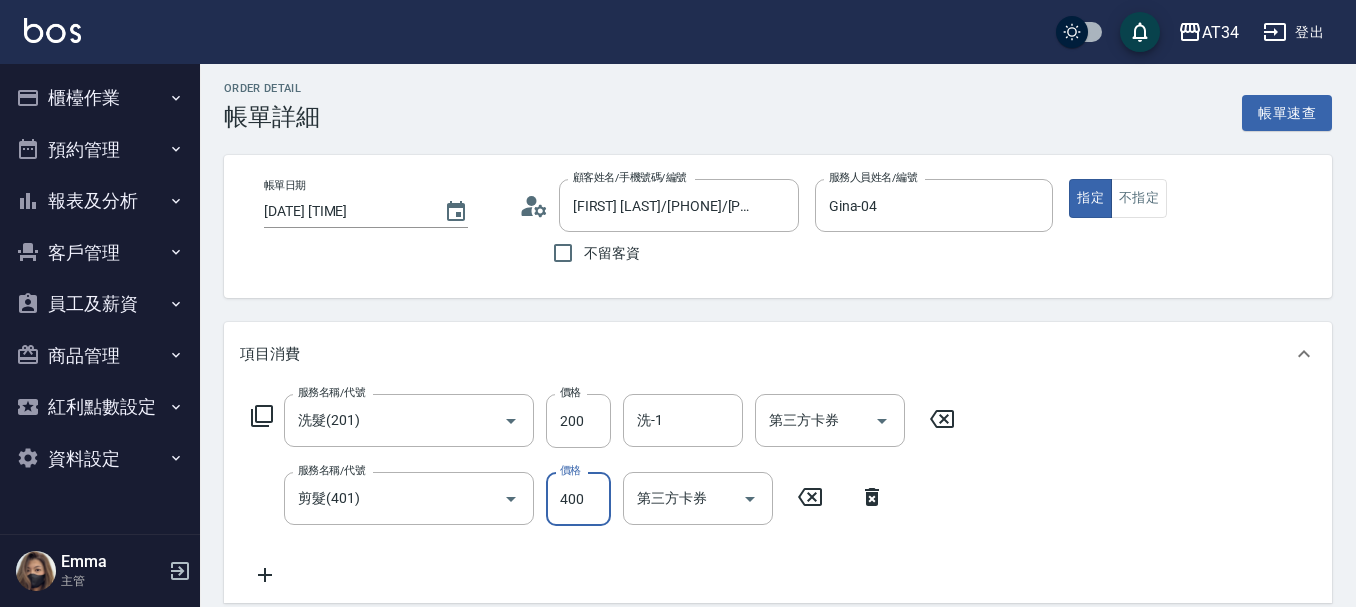 scroll, scrollTop: 570, scrollLeft: 0, axis: vertical 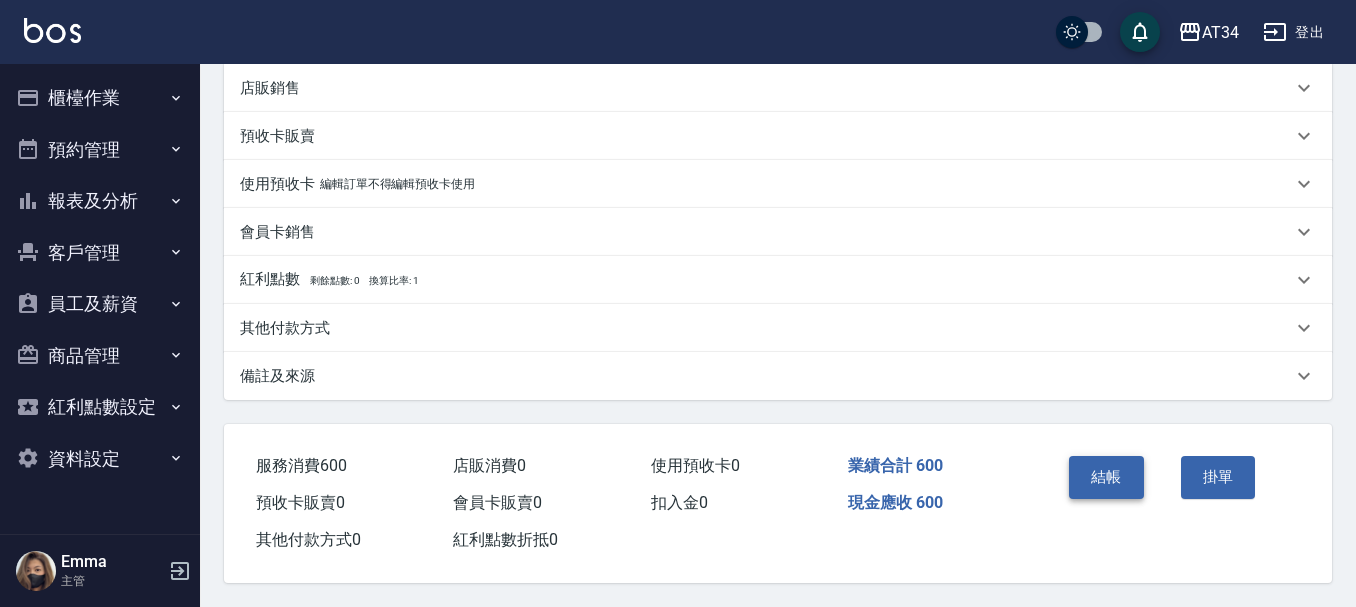 type on "400" 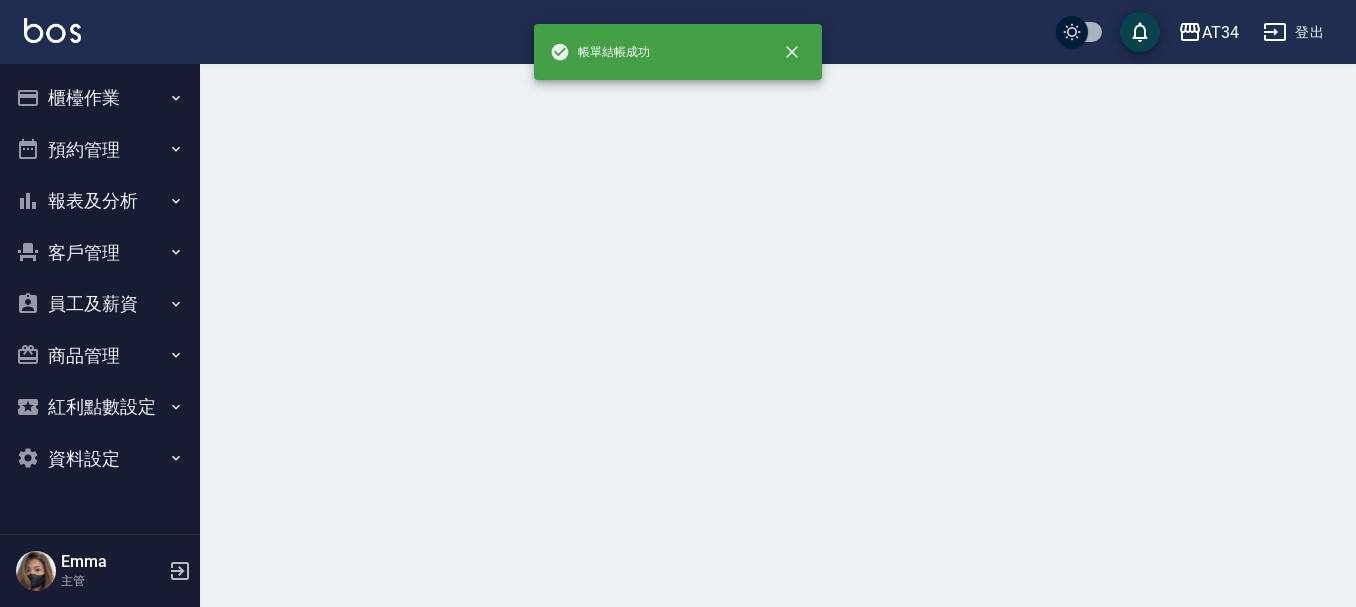 scroll, scrollTop: 0, scrollLeft: 0, axis: both 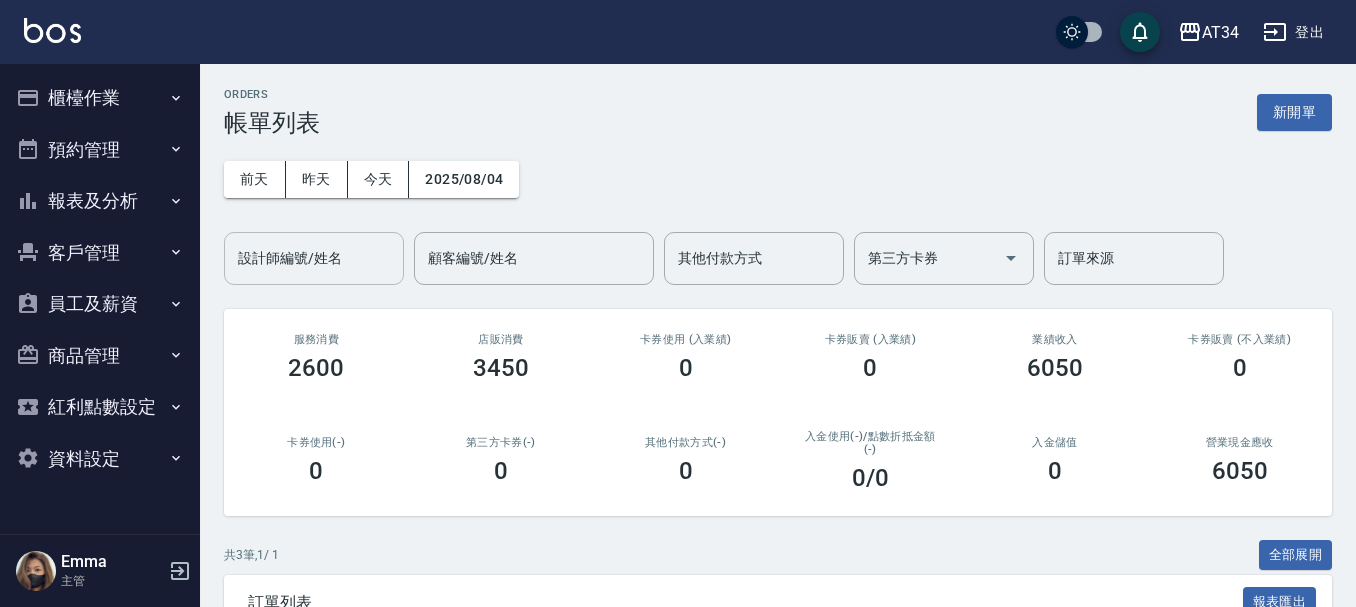 click on "設計師編號/姓名" at bounding box center (314, 258) 